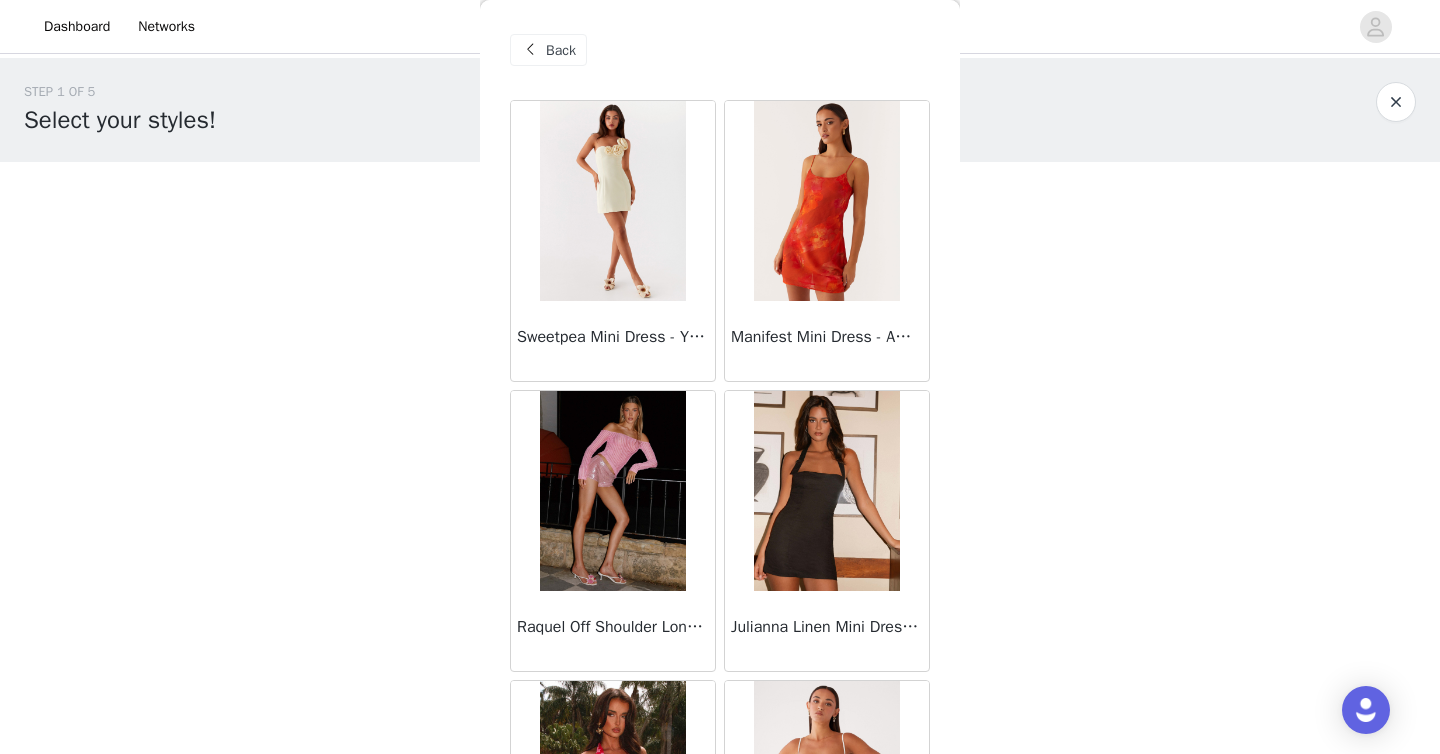 scroll, scrollTop: 0, scrollLeft: 0, axis: both 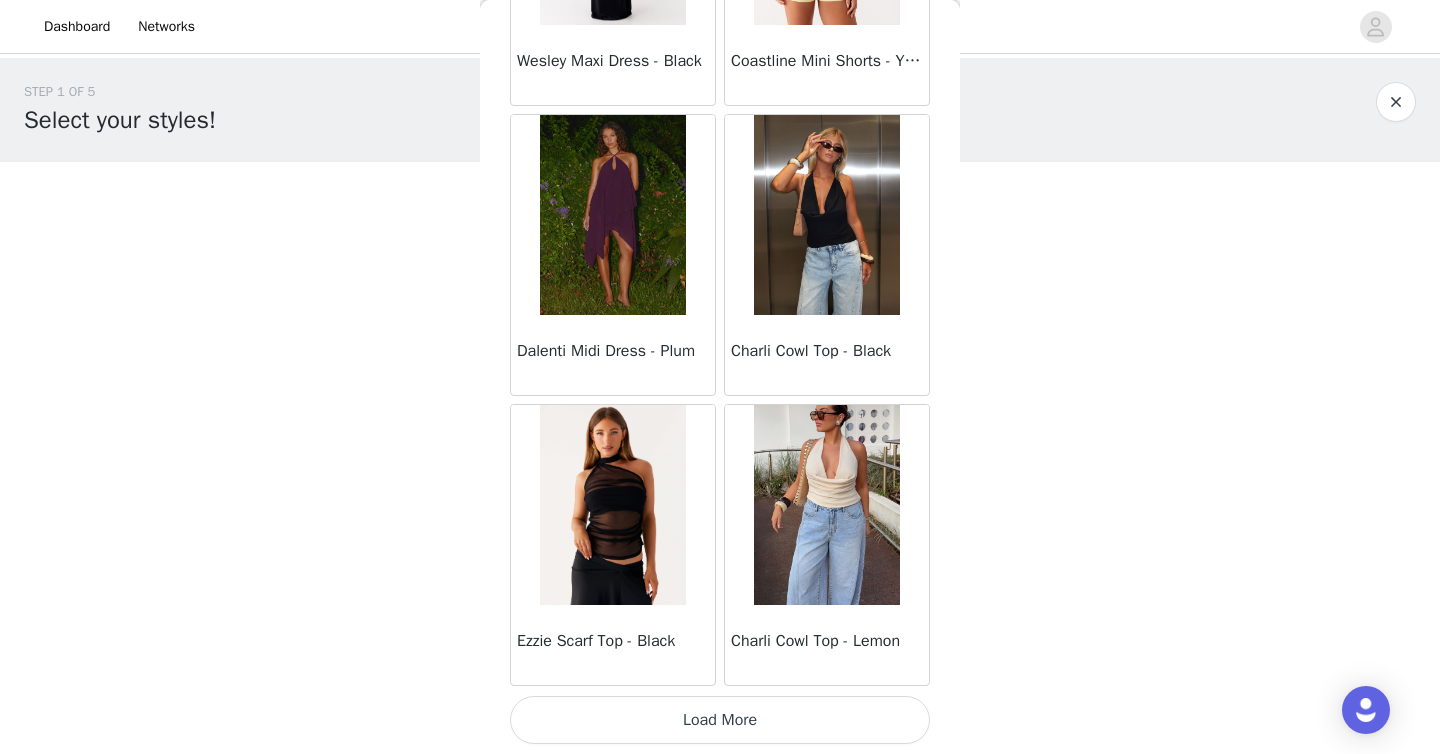 click on "Load More" at bounding box center [720, 720] 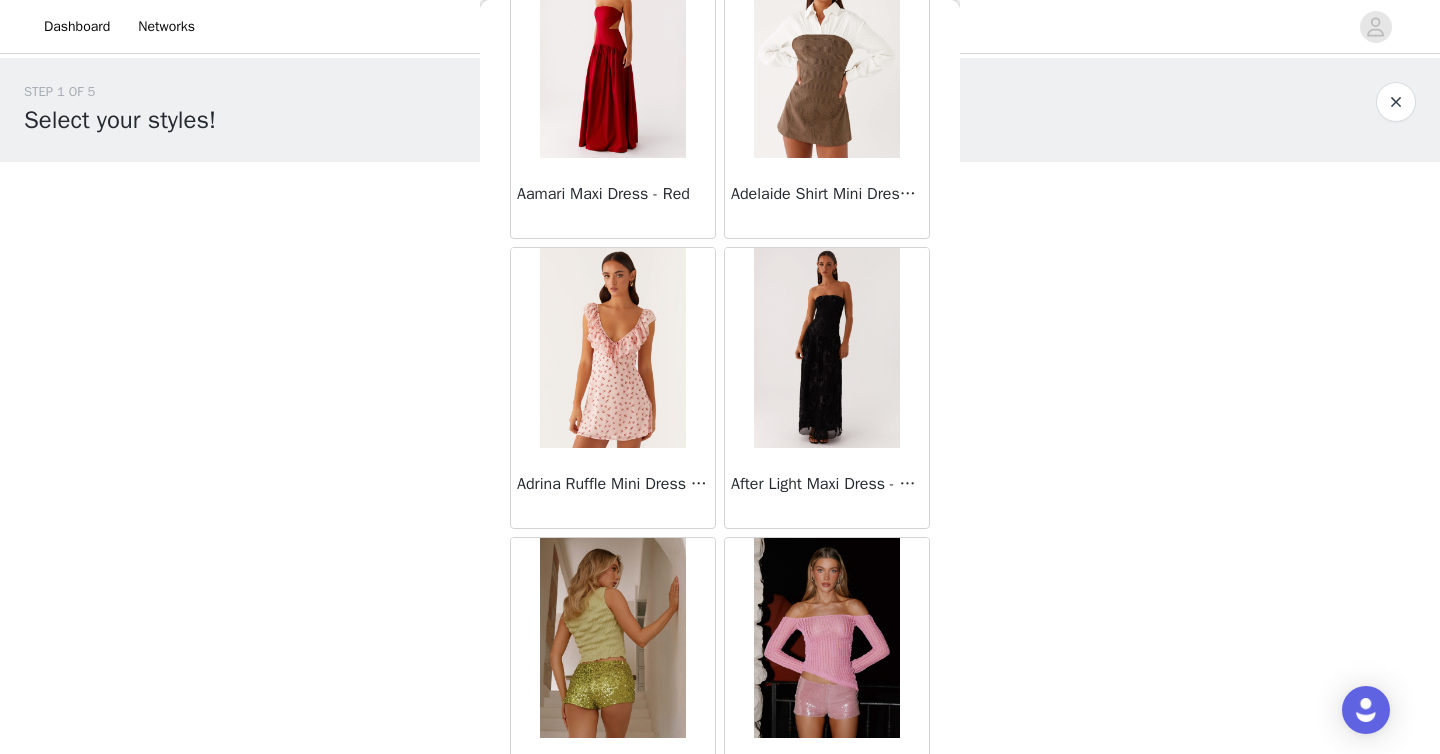 scroll, scrollTop: 77706, scrollLeft: 0, axis: vertical 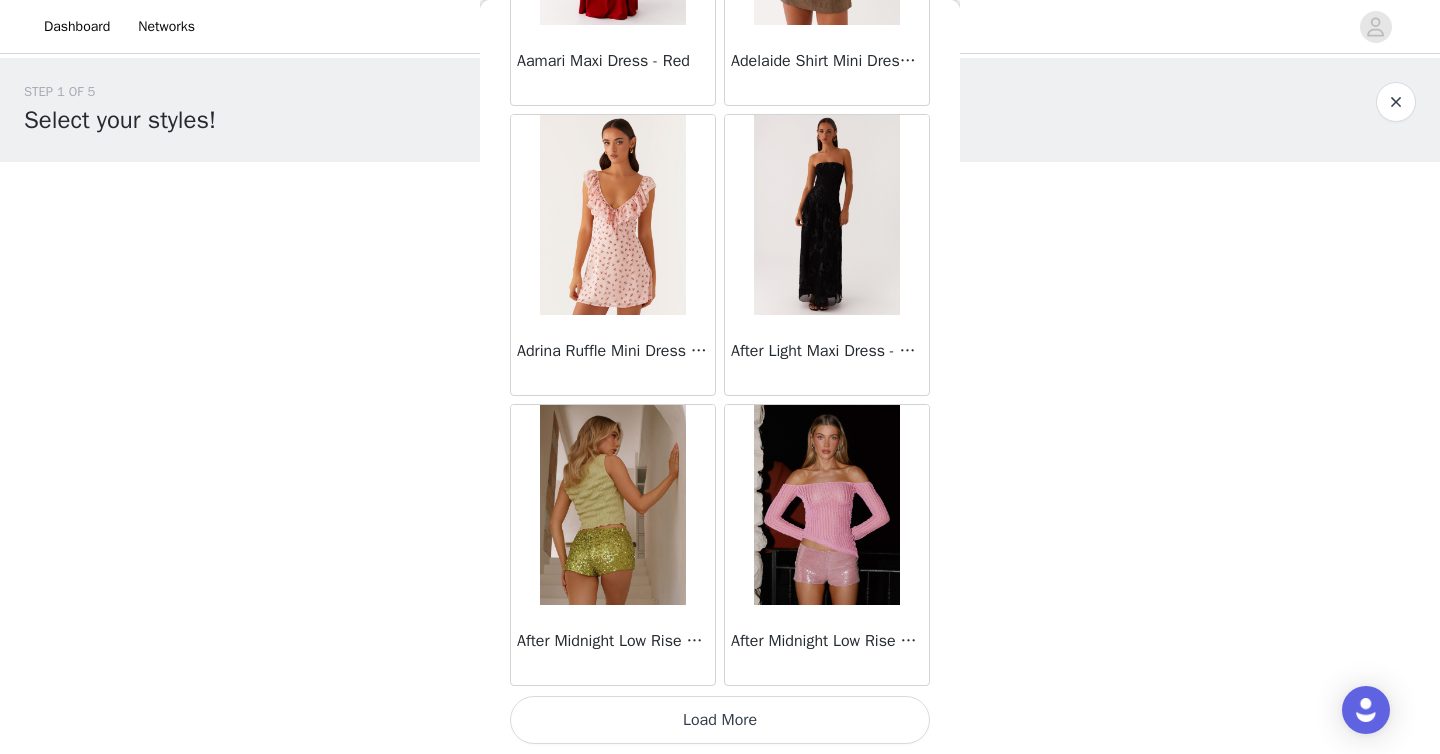 click on "Load More" at bounding box center (720, 720) 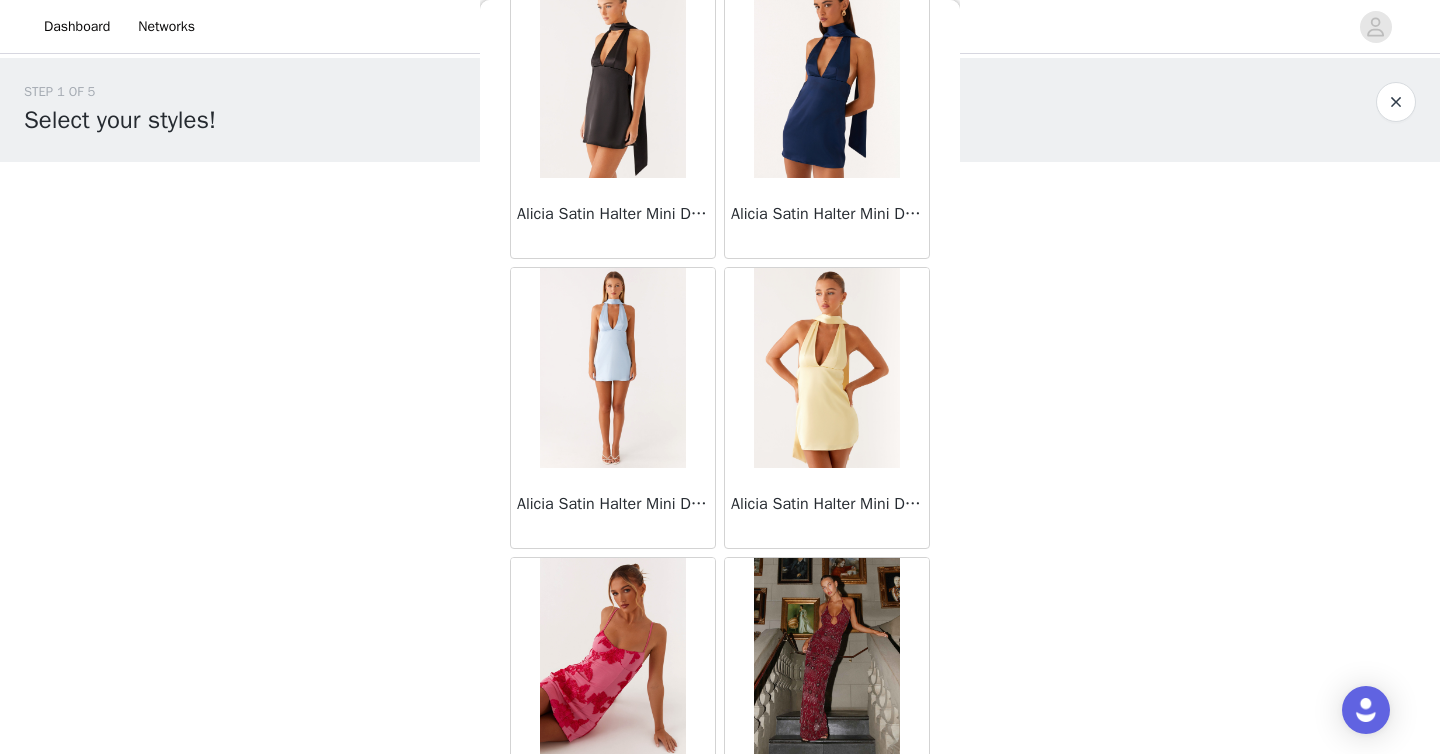 scroll, scrollTop: 80606, scrollLeft: 0, axis: vertical 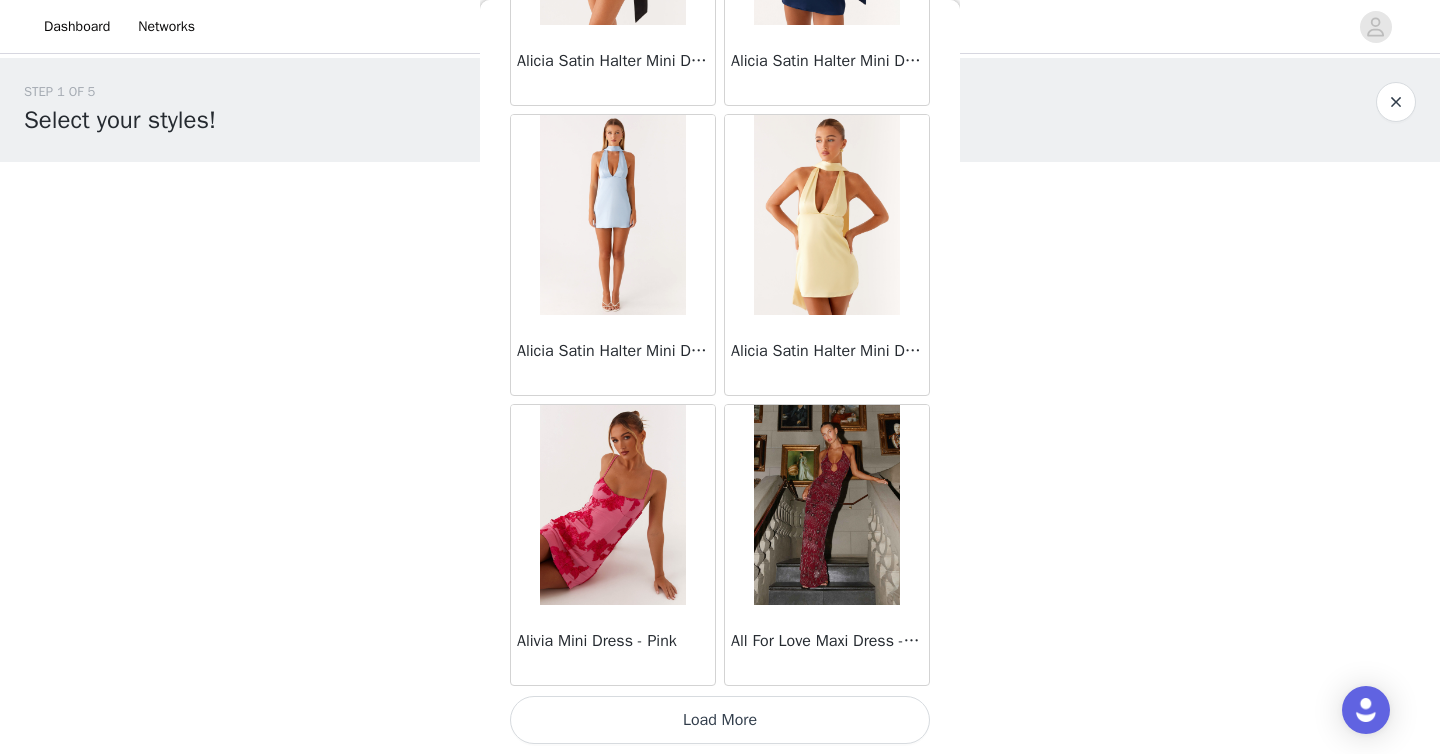 click on "Load More" at bounding box center [720, 720] 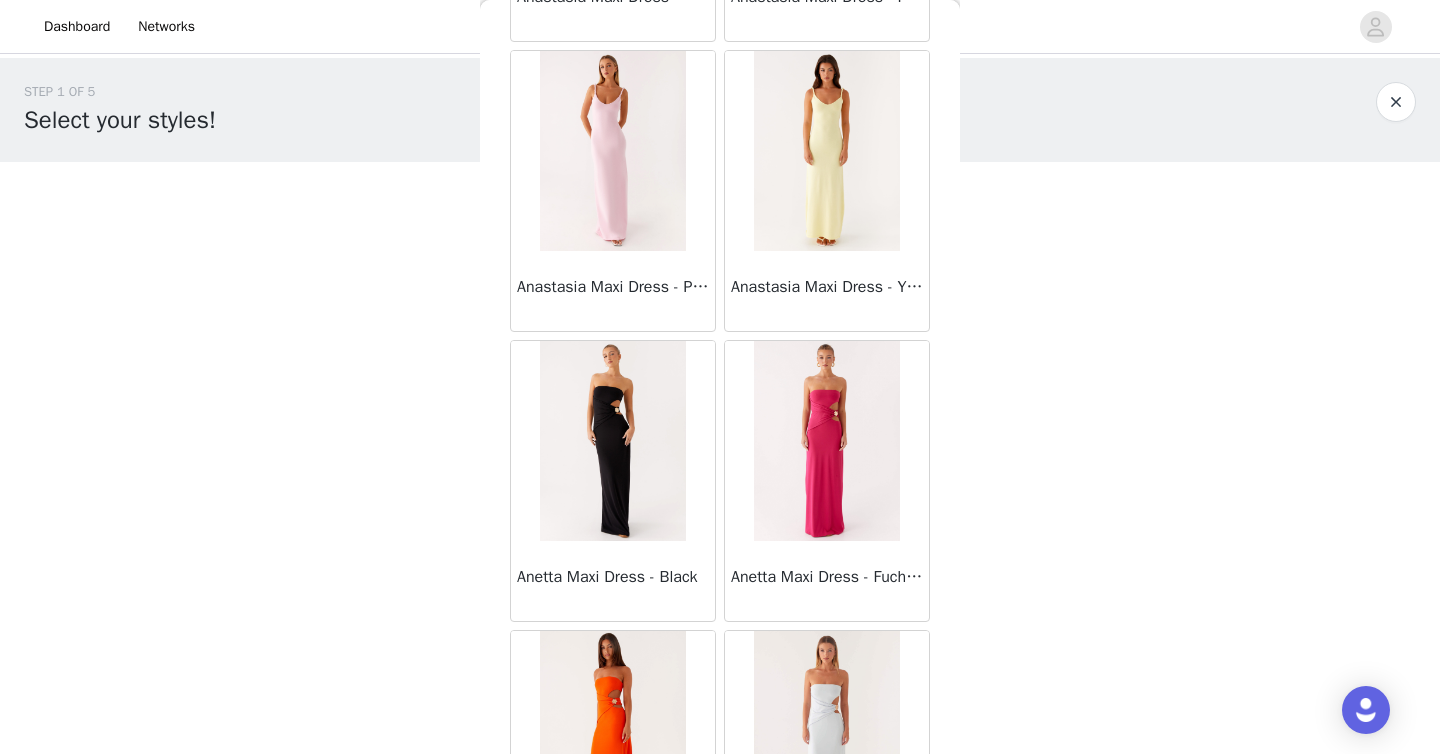 scroll, scrollTop: 83506, scrollLeft: 0, axis: vertical 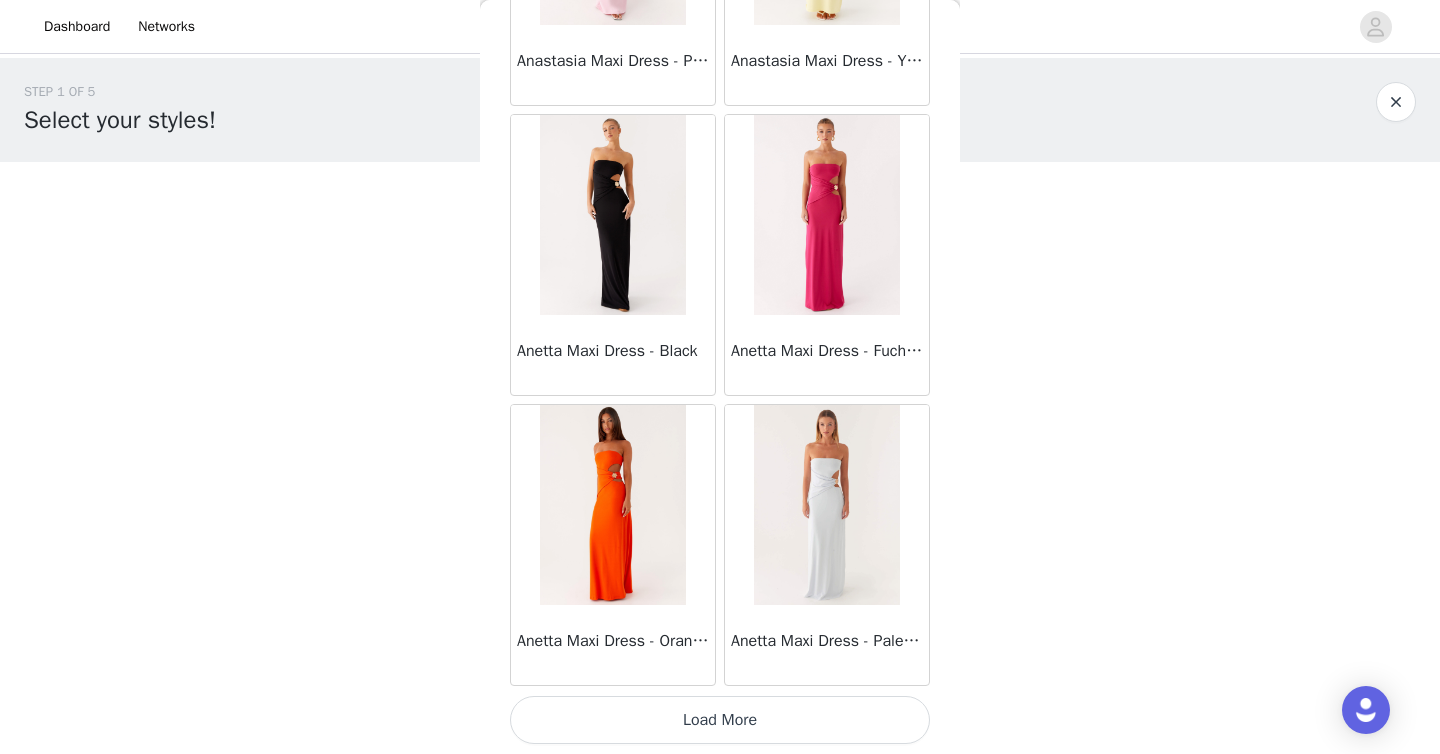 click on "Load More" at bounding box center (720, 720) 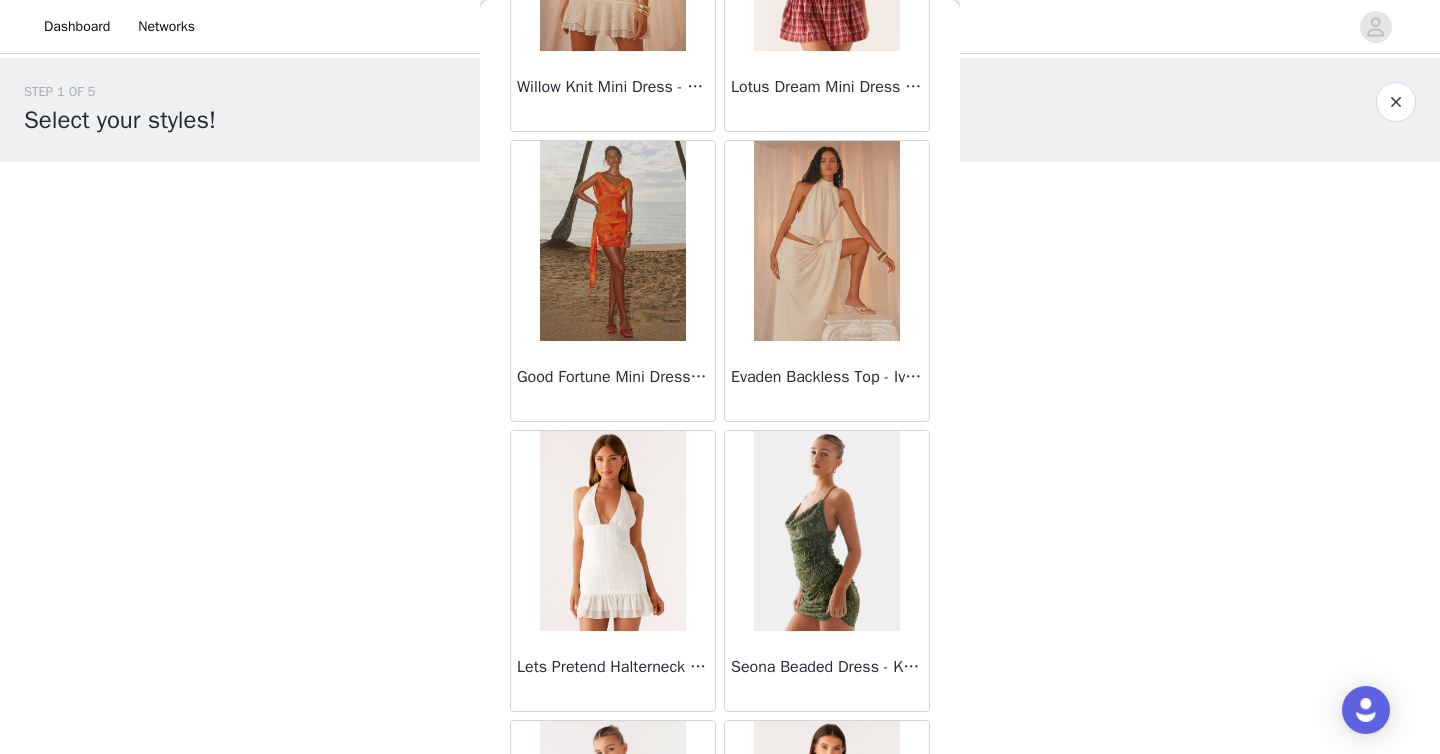 scroll, scrollTop: 65790, scrollLeft: 0, axis: vertical 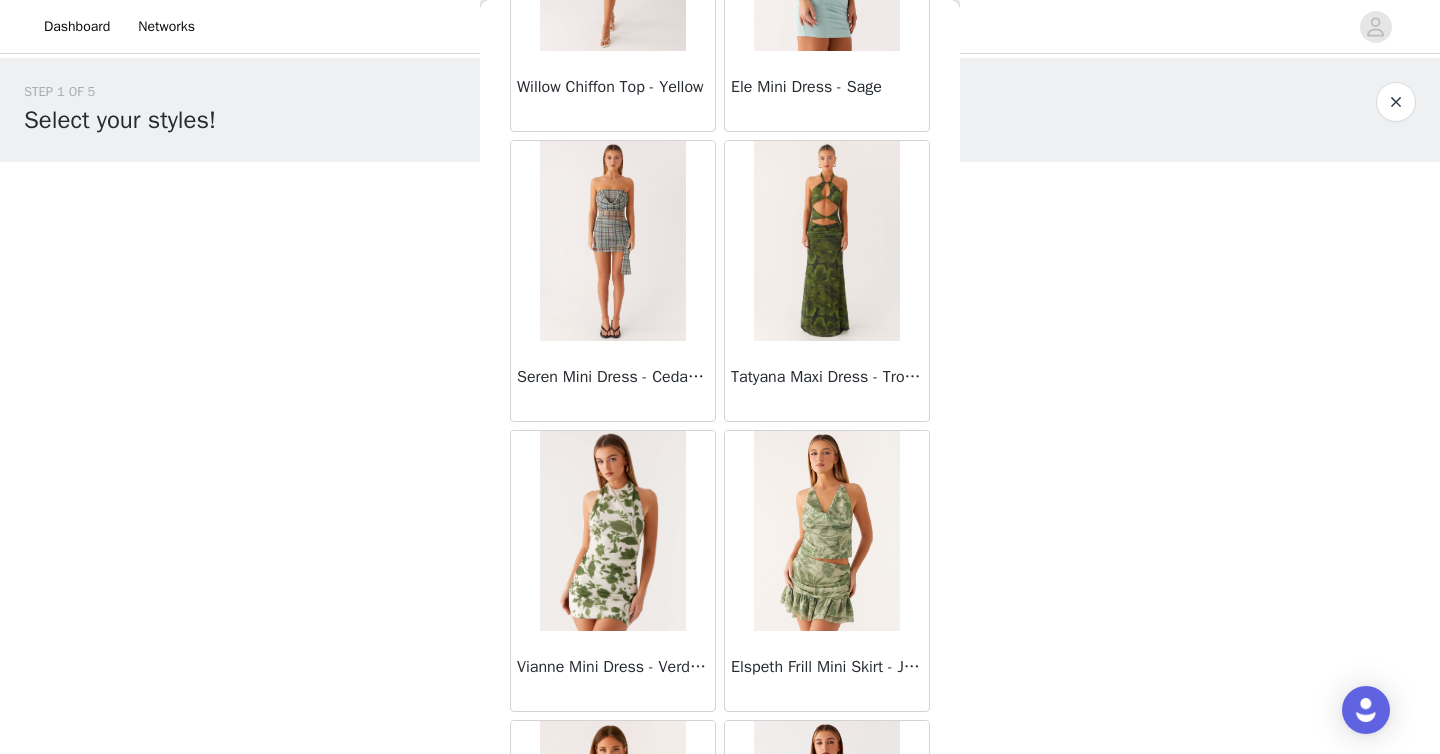 click at bounding box center [612, 241] 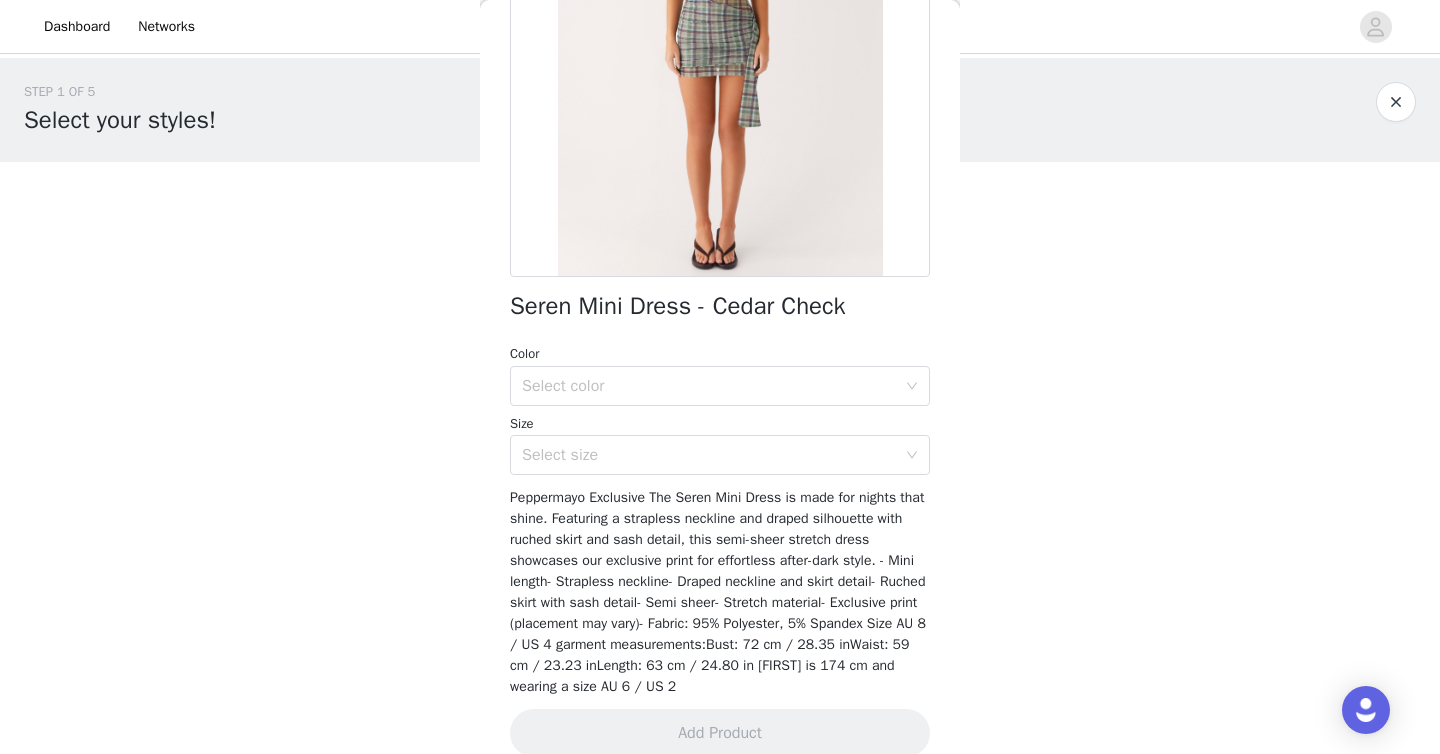 scroll, scrollTop: 272, scrollLeft: 0, axis: vertical 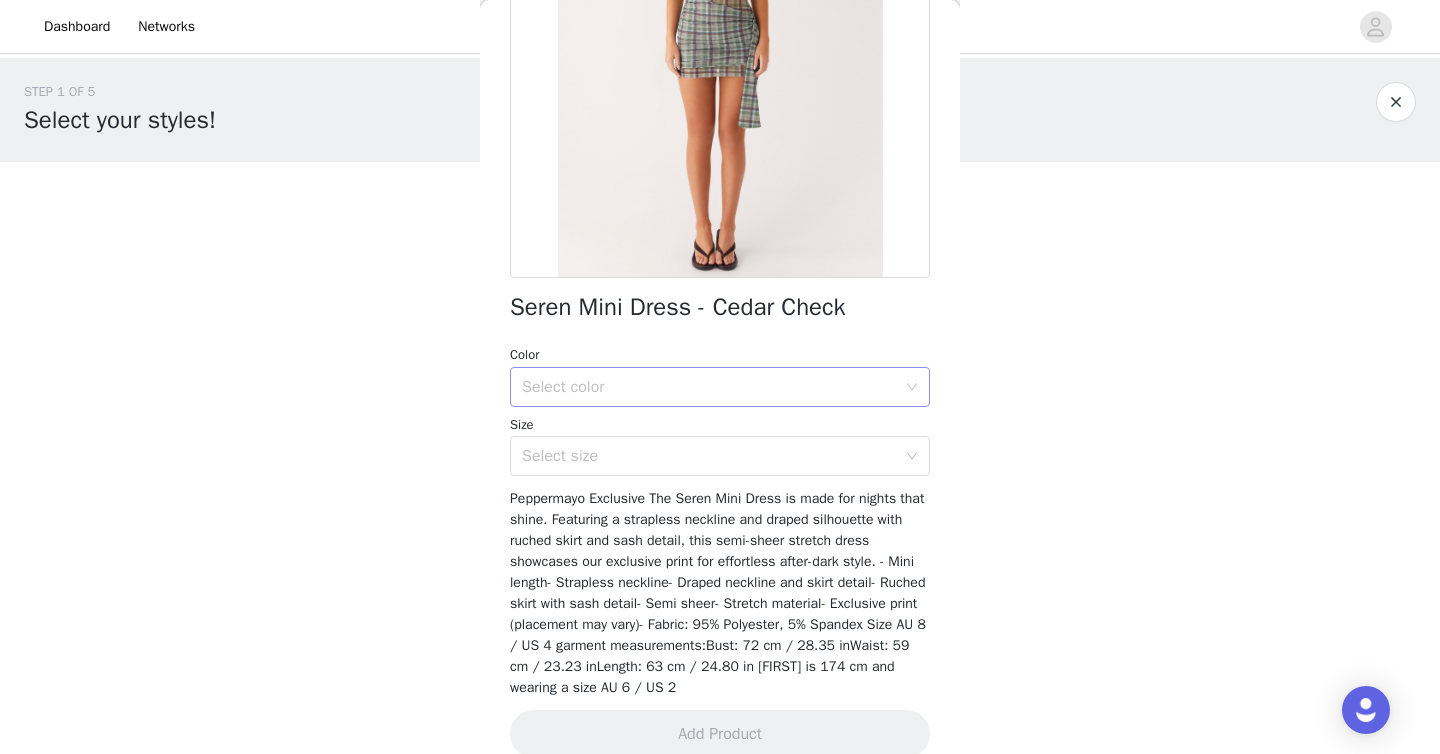 click on "Select color" at bounding box center [709, 387] 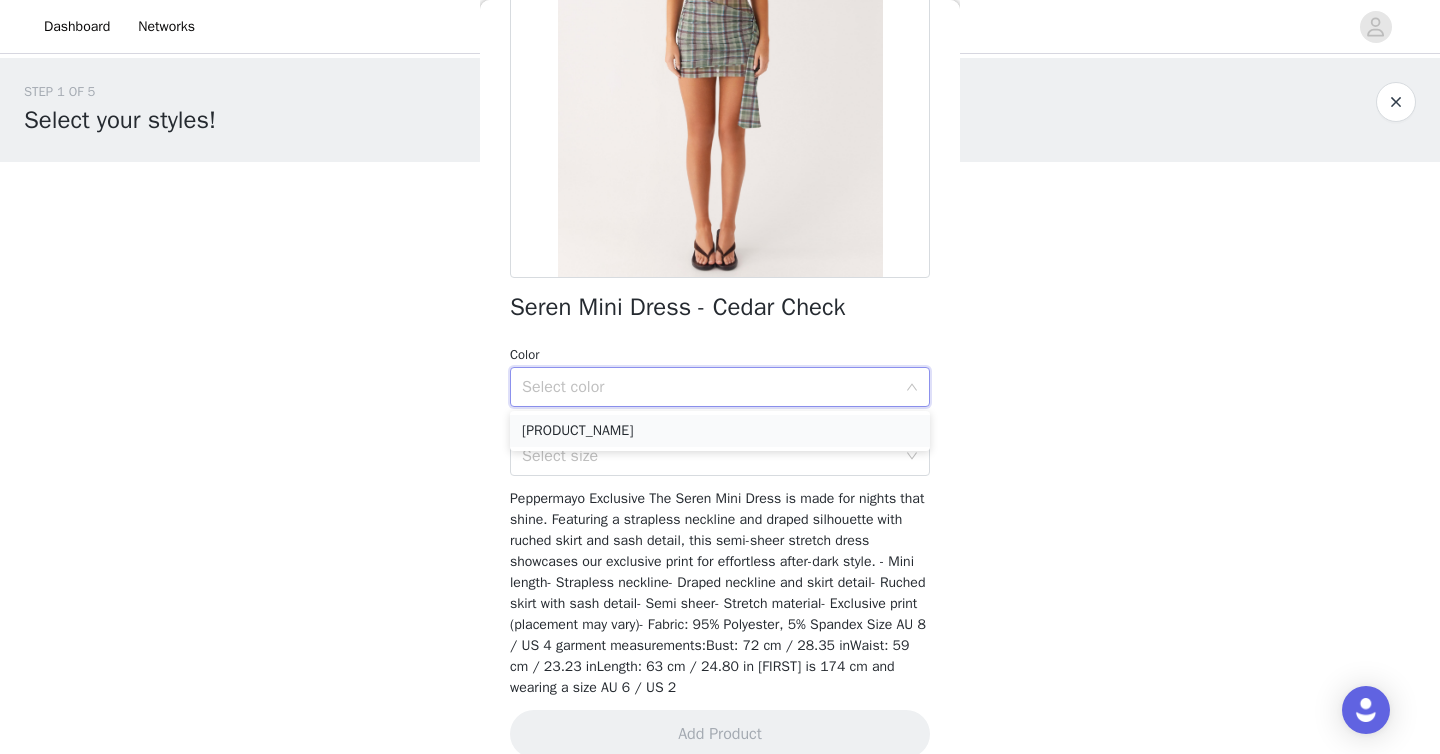 click on "[PRODUCT_NAME]" at bounding box center [720, 431] 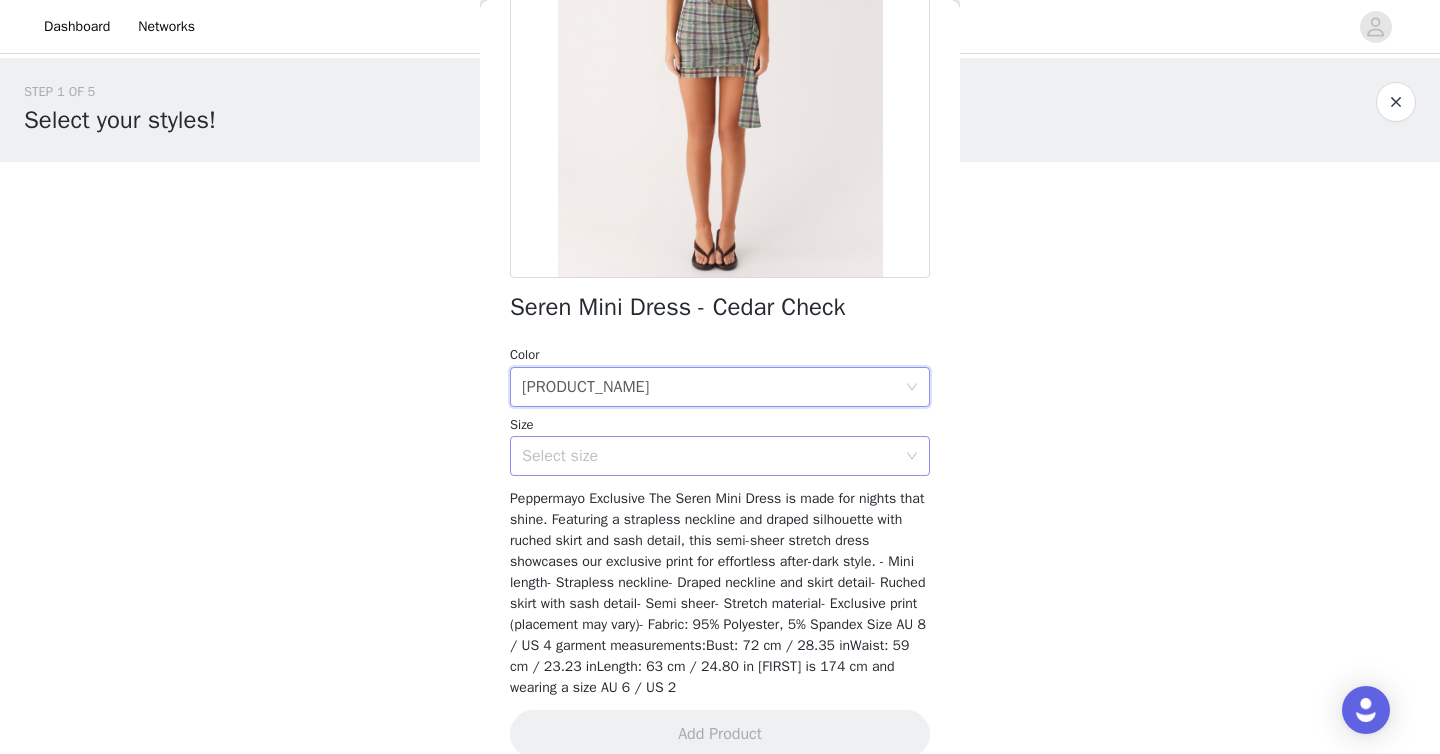 click on "Select size" at bounding box center [709, 456] 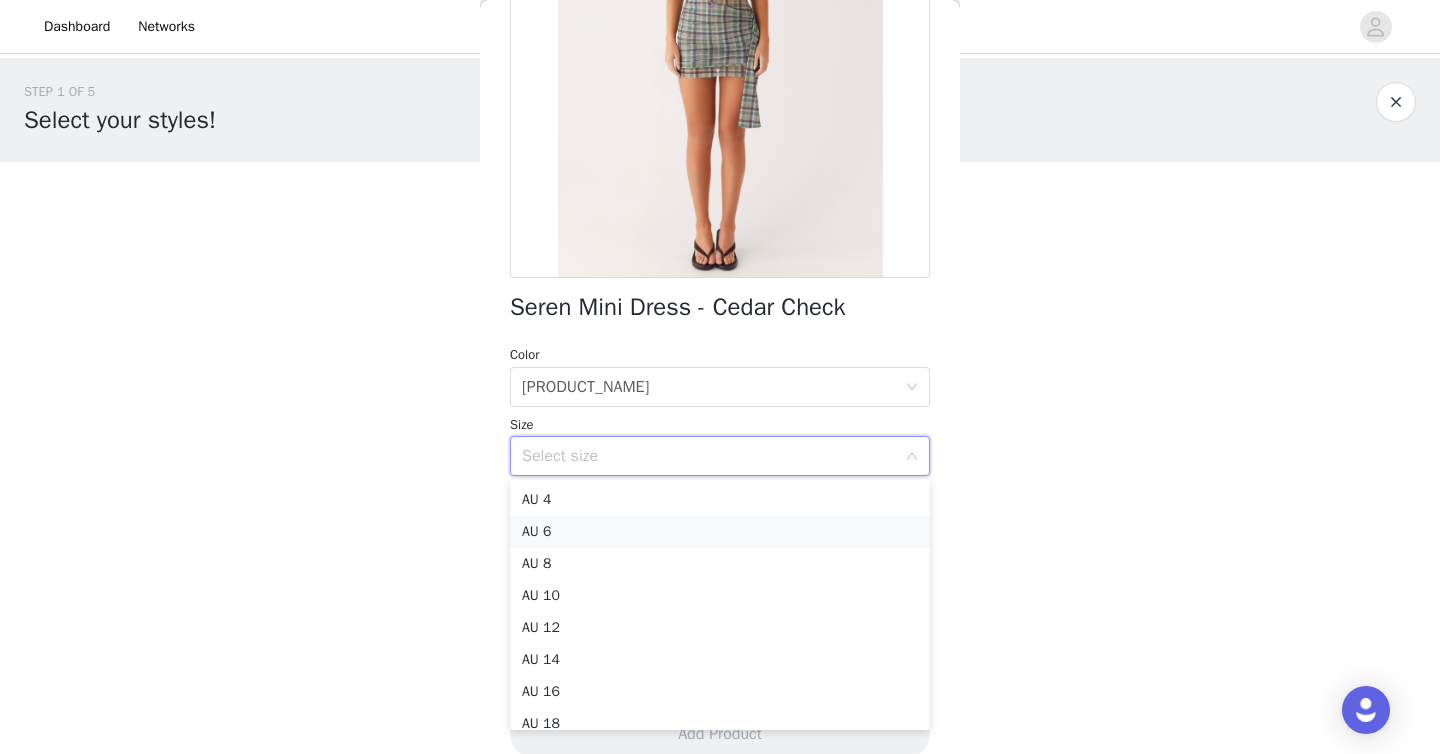 click on "AU 6" at bounding box center (720, 532) 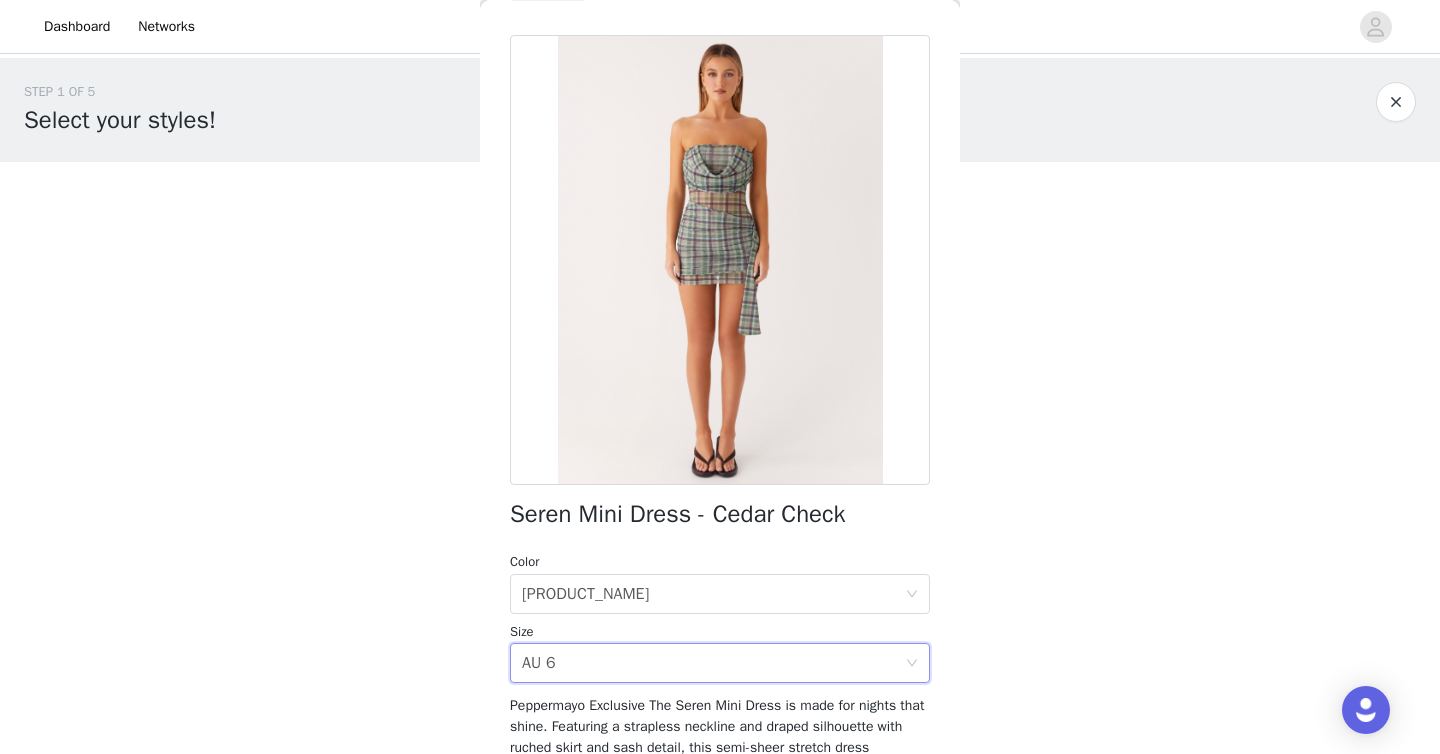scroll, scrollTop: 175, scrollLeft: 0, axis: vertical 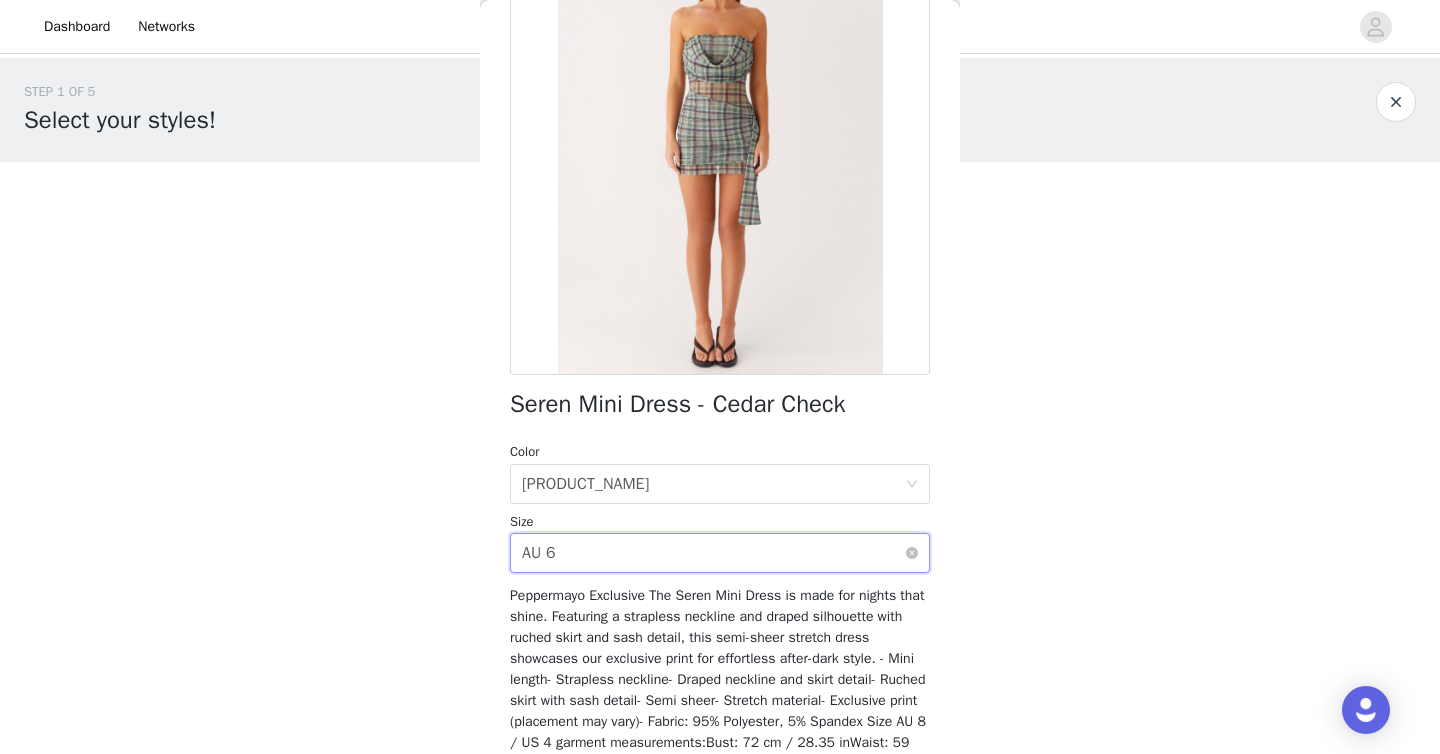 click on "Select size AU 6" at bounding box center [713, 553] 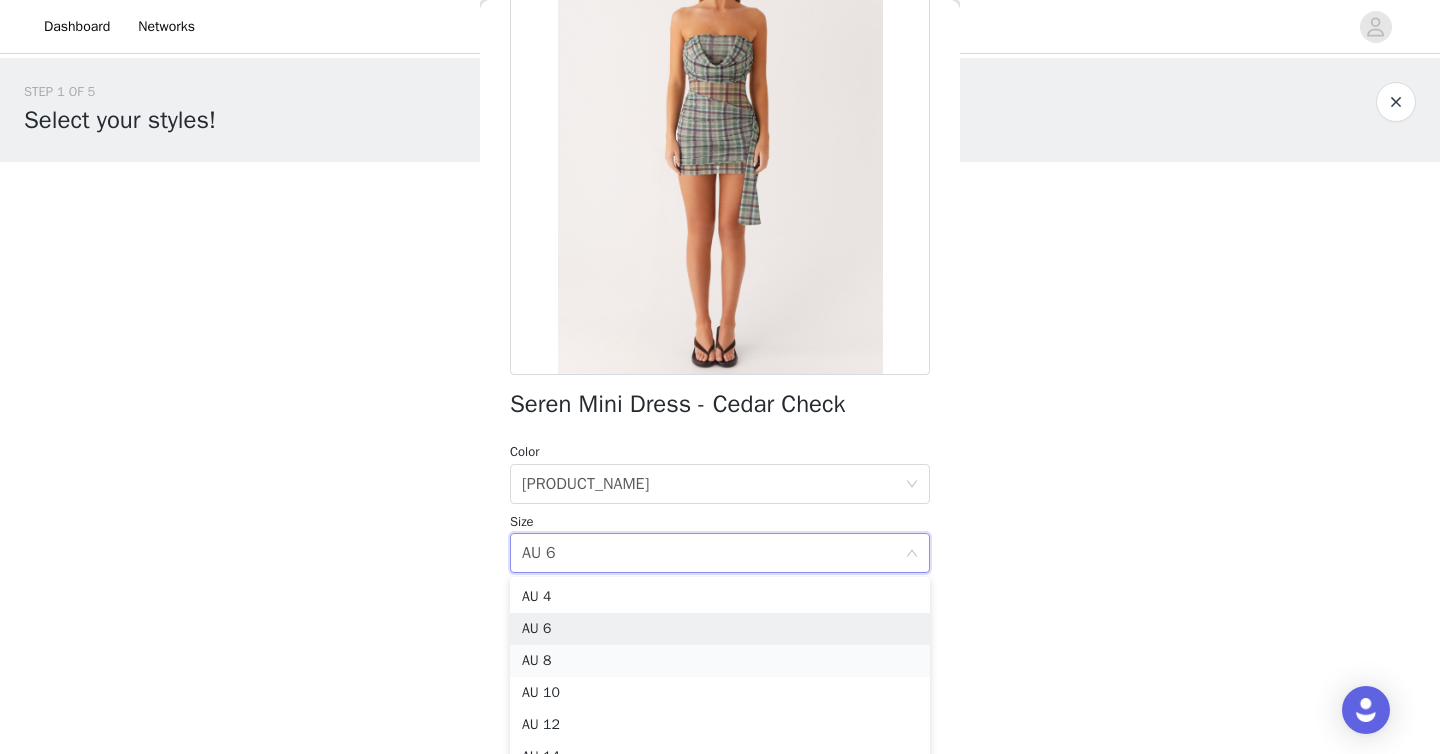 click on "AU 8" at bounding box center (720, 661) 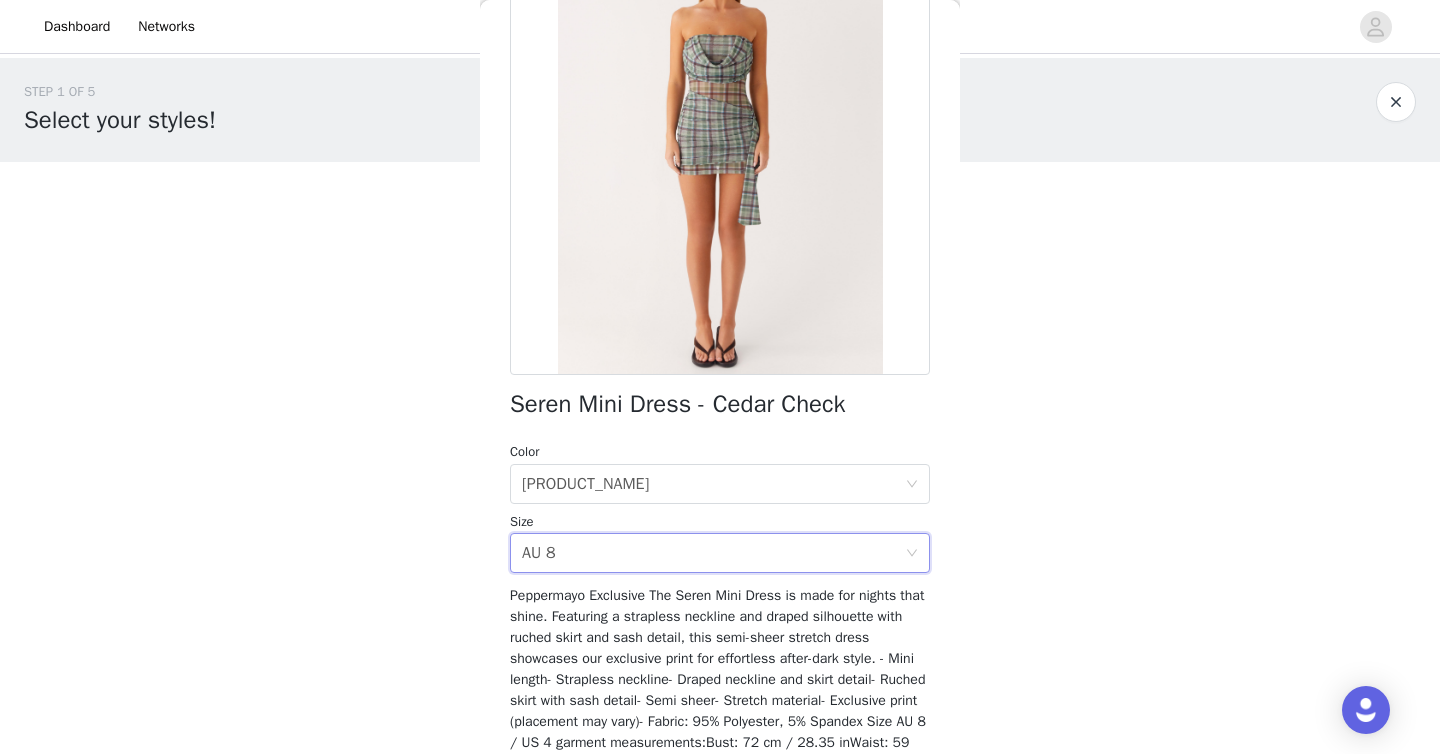 click on "Peppermayo Exclusive The Seren Mini Dress is made for nights that shine. Featuring a strapless neckline and draped silhouette with ruched skirt and sash detail, this semi-sheer stretch dress showcases our exclusive print for effortless after-dark style. - Mini length- Strapless neckline- Draped neckline and skirt detail- Ruched skirt with sash detail- Semi sheer- Stretch material- Exclusive print (placement may vary)- Fabric: 95% Polyester, 5% Spandex Size AU 8 / US 4 garment measurements:Bust: 72 cm / 28.35 inWaist: 59 cm / 23.23 inLength: 63 cm / 24.80 in [FIRST] is 174 cm and wearing a size AU 6 / US 2" at bounding box center [718, 690] 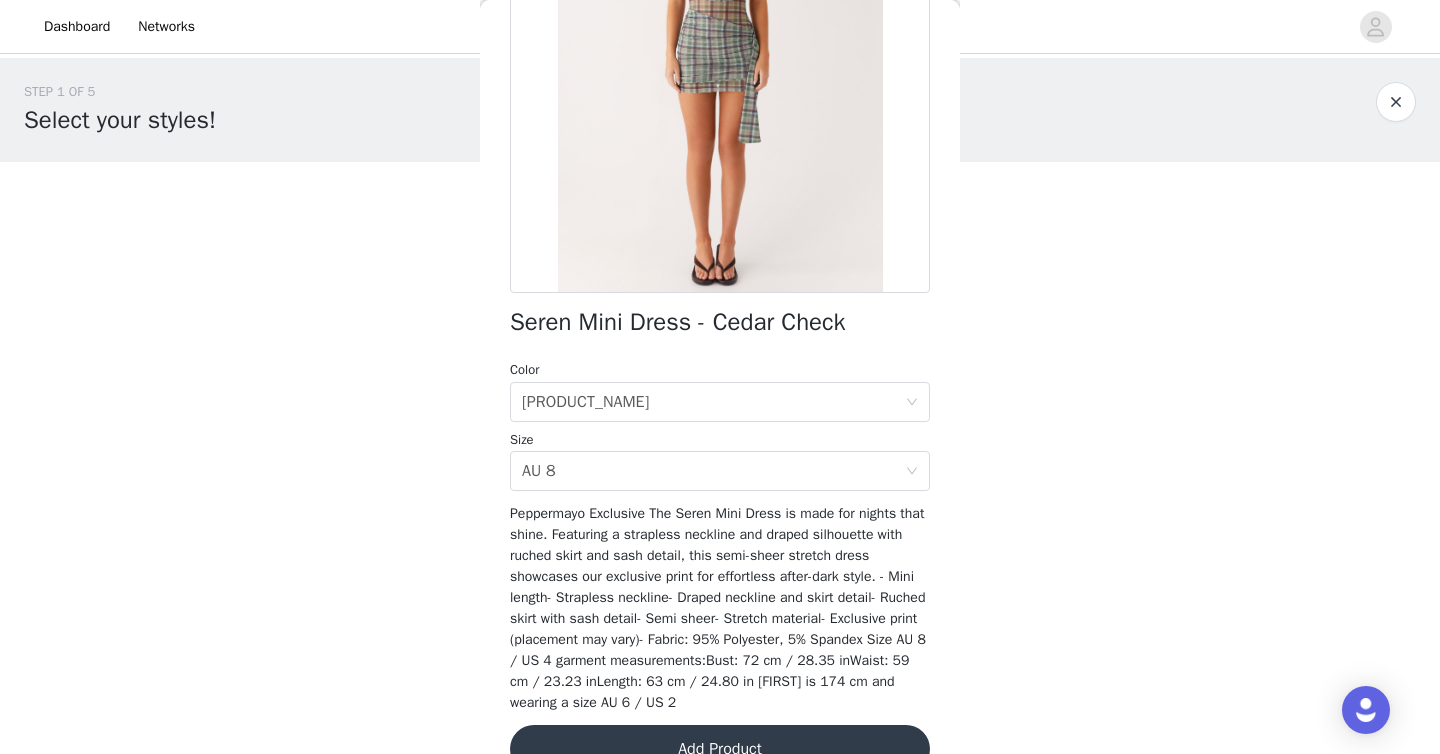 scroll, scrollTop: 300, scrollLeft: 0, axis: vertical 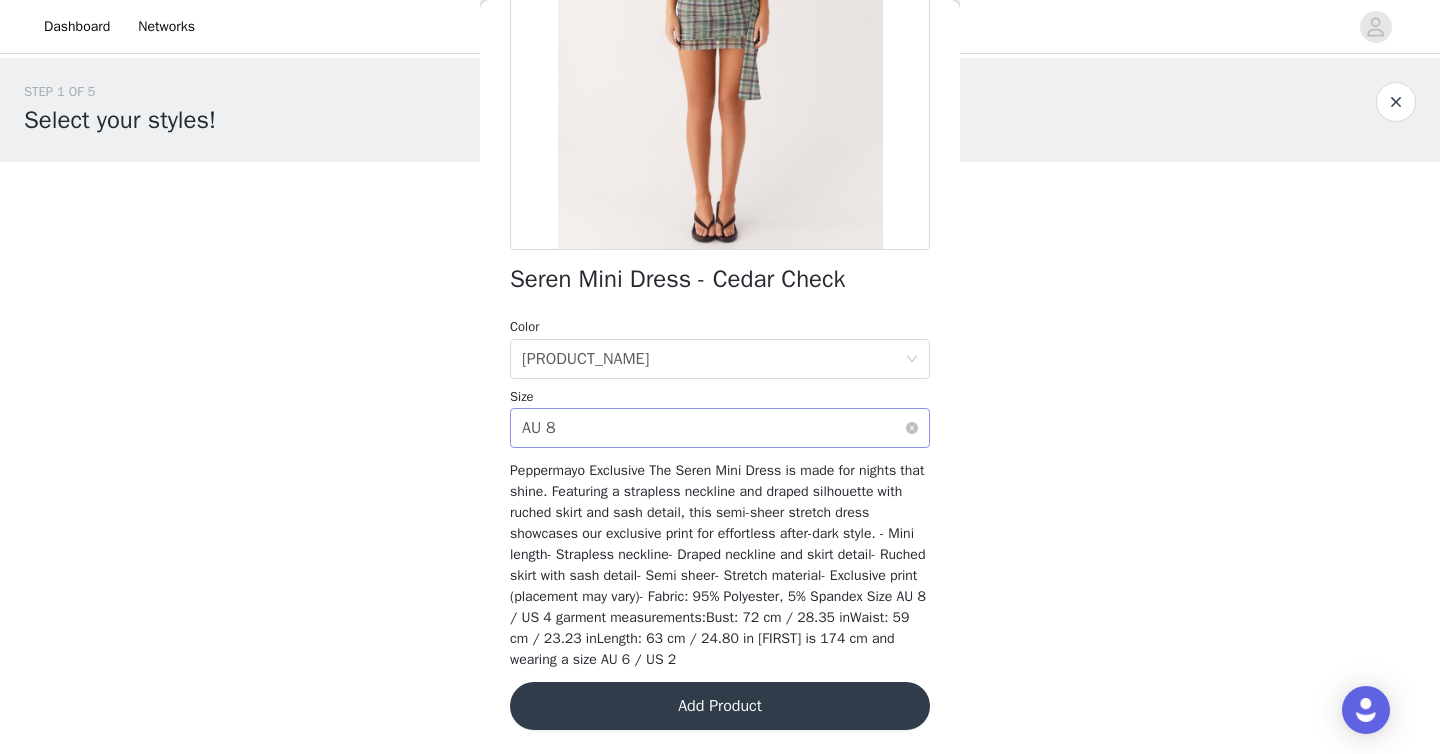 click on "Select size AU 8" at bounding box center (713, 428) 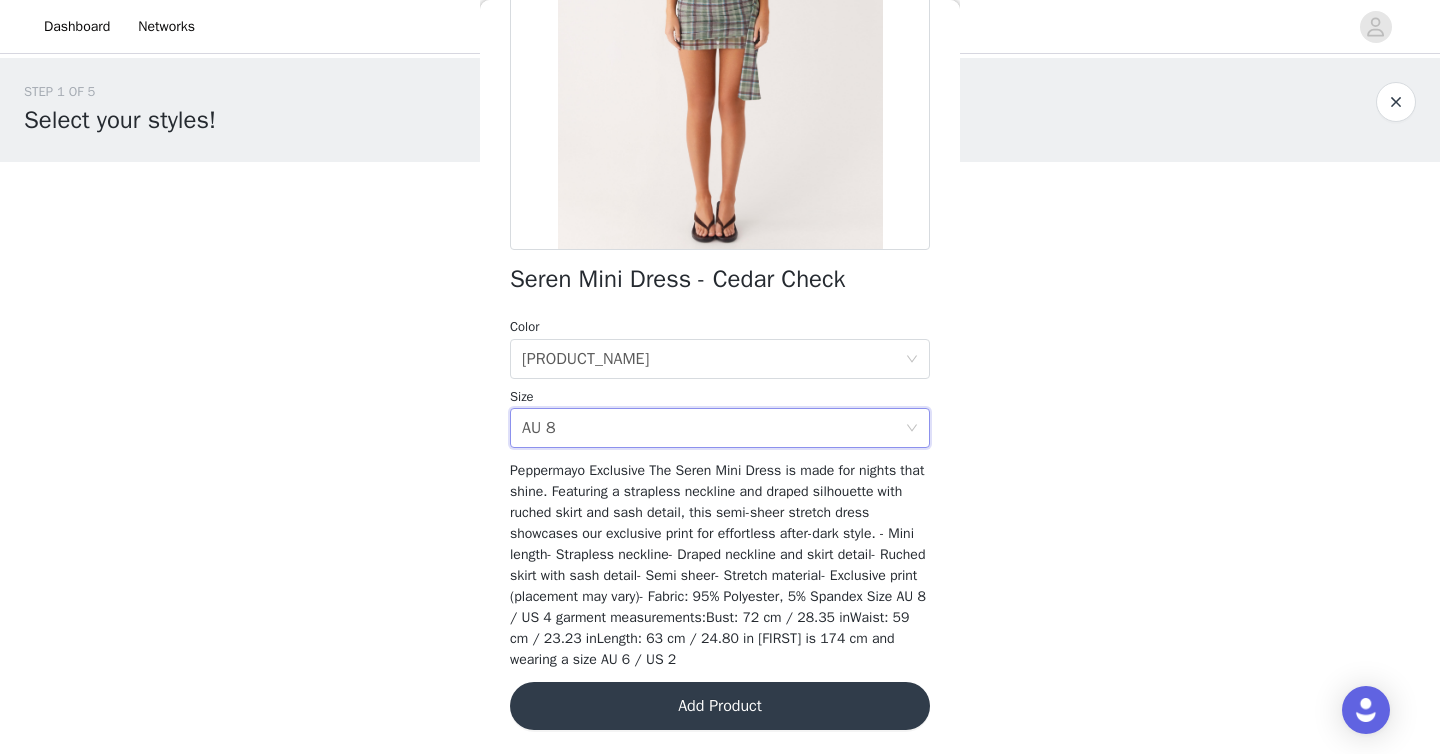 click on "STEP 1 OF 5
Select your styles!
Please note that the sizes are in AU Sizes       0/6 Selected           Add Product       Back     [PRODUCT_NAME]               Color   Select color Cedar Check Size   Select size AU 8   Peppermayo Exclusive The Seren Mini Dress is made for nights that shine. Featuring a strapless neckline and draped silhouette with ruched skirt and sash detail, this semi-sheer stretch dress showcases our exclusive print for effortless after-dark style. - Mini length- Strapless neckline- Draped neckline and skirt detail- Ruched skirt with sash detail- Semi sheer- Stretch material- Exclusive print (placement may vary)- Fabric: 95% Polyester, 5% Spandex Size AU 8 / US 4 garment measurements:Bust: 72 cm / 28.35 inWaist: 59 cm / 23.23 inLength: 63 cm / 24.80 in [FIRST] is 174 cm and wearing a size AU 6 / US 2   Add Product
Step 1 of 5" at bounding box center [720, 288] 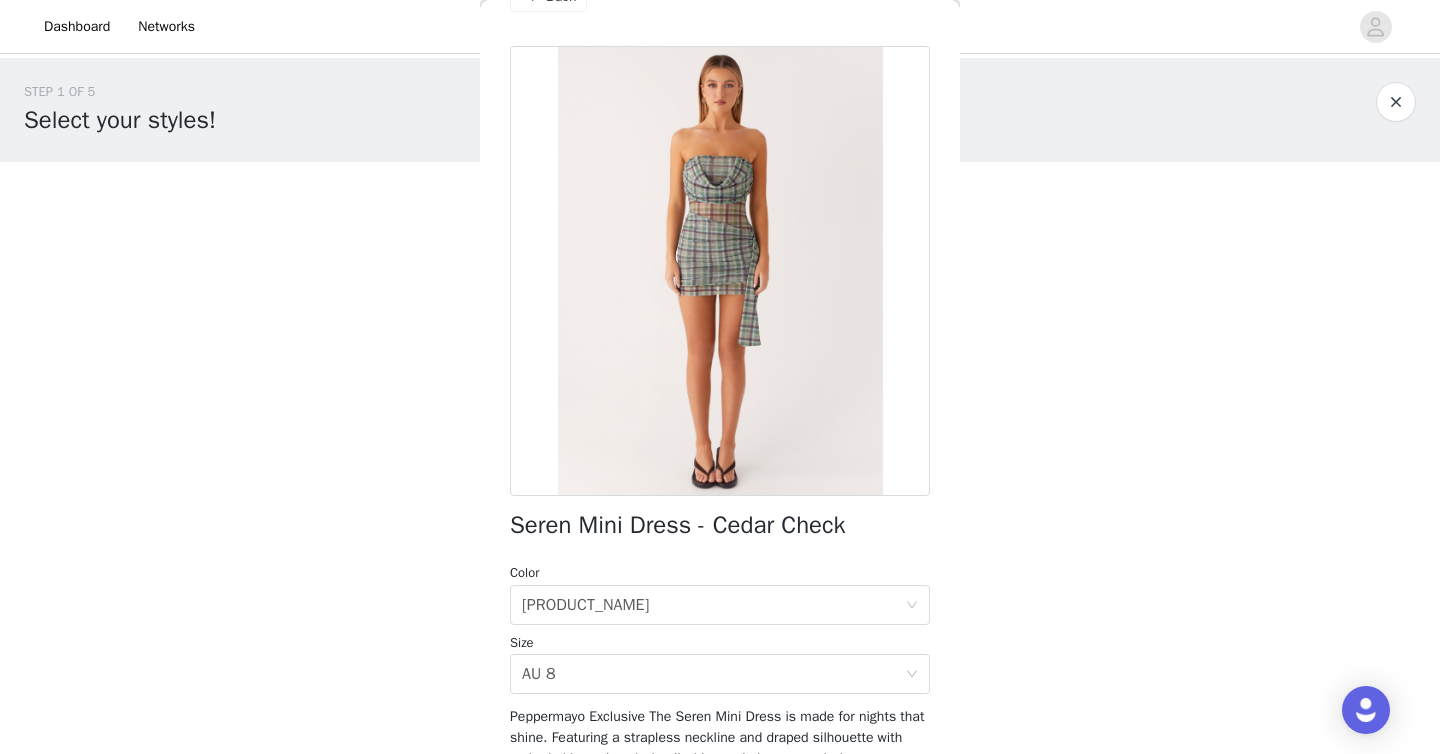 scroll, scrollTop: 52, scrollLeft: 0, axis: vertical 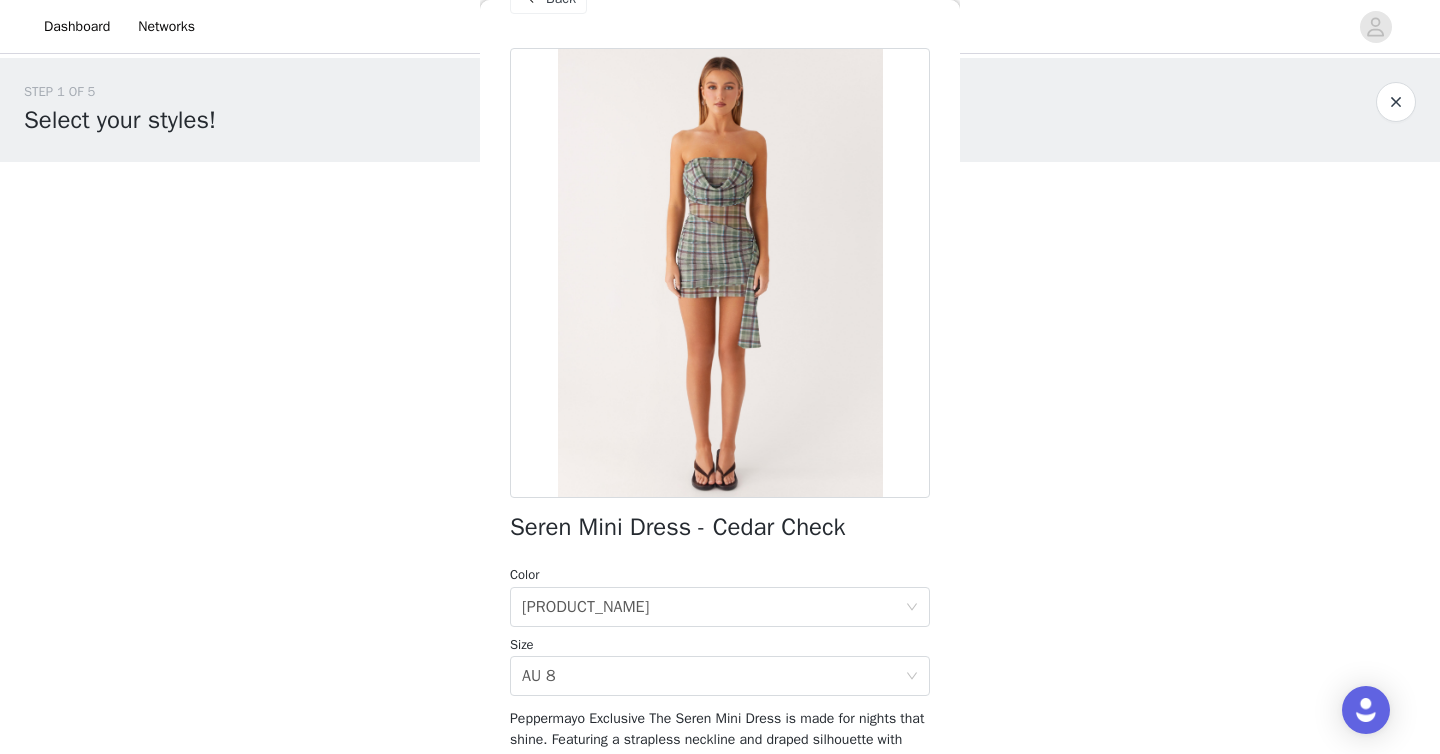 click at bounding box center (1396, 102) 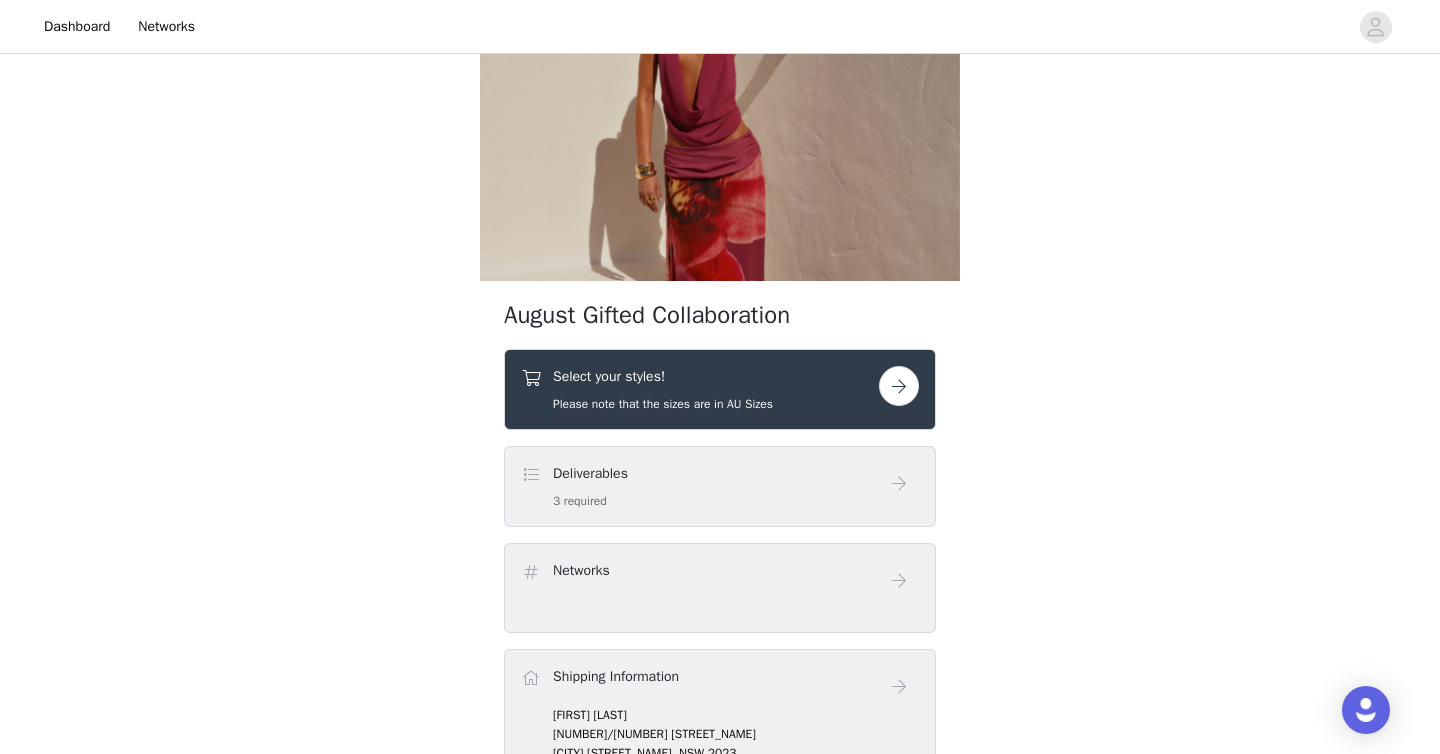 scroll, scrollTop: 140, scrollLeft: 0, axis: vertical 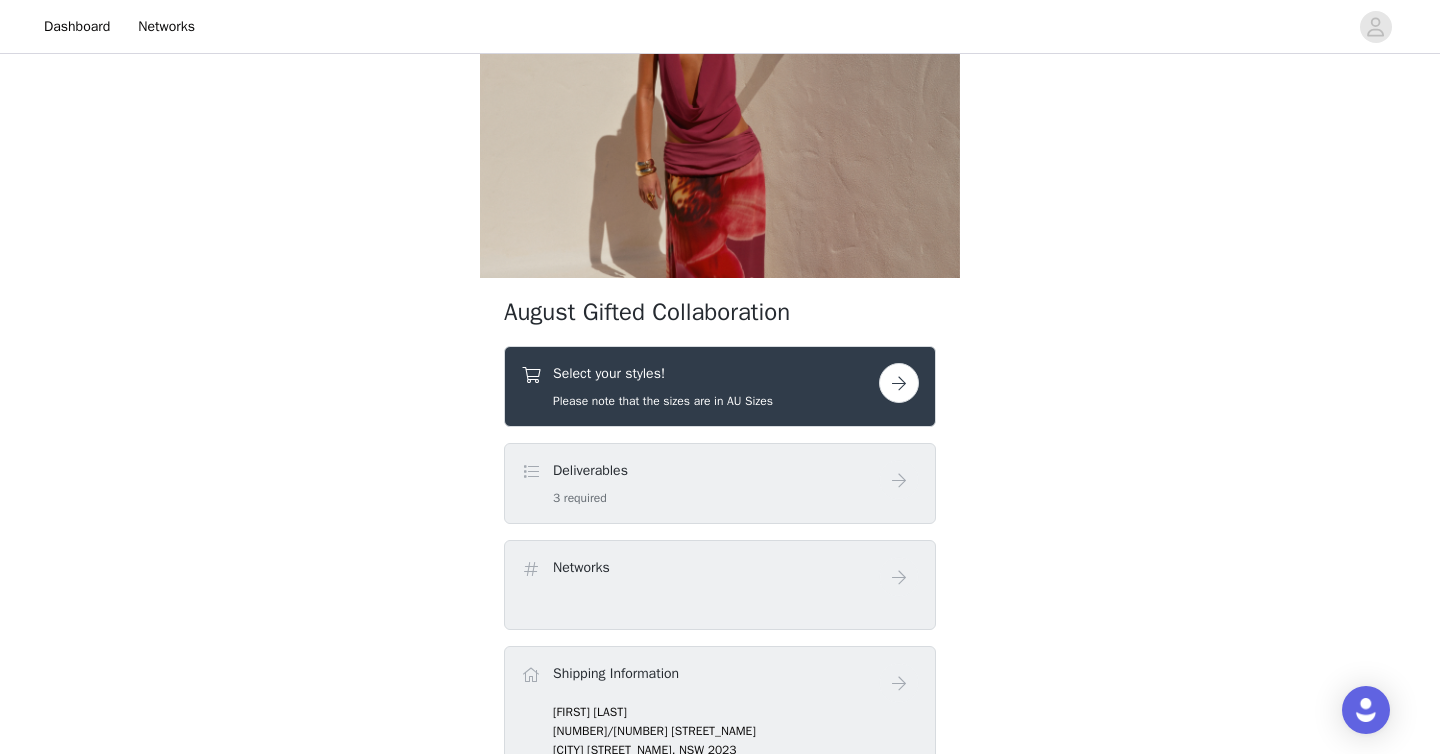 click at bounding box center [899, 383] 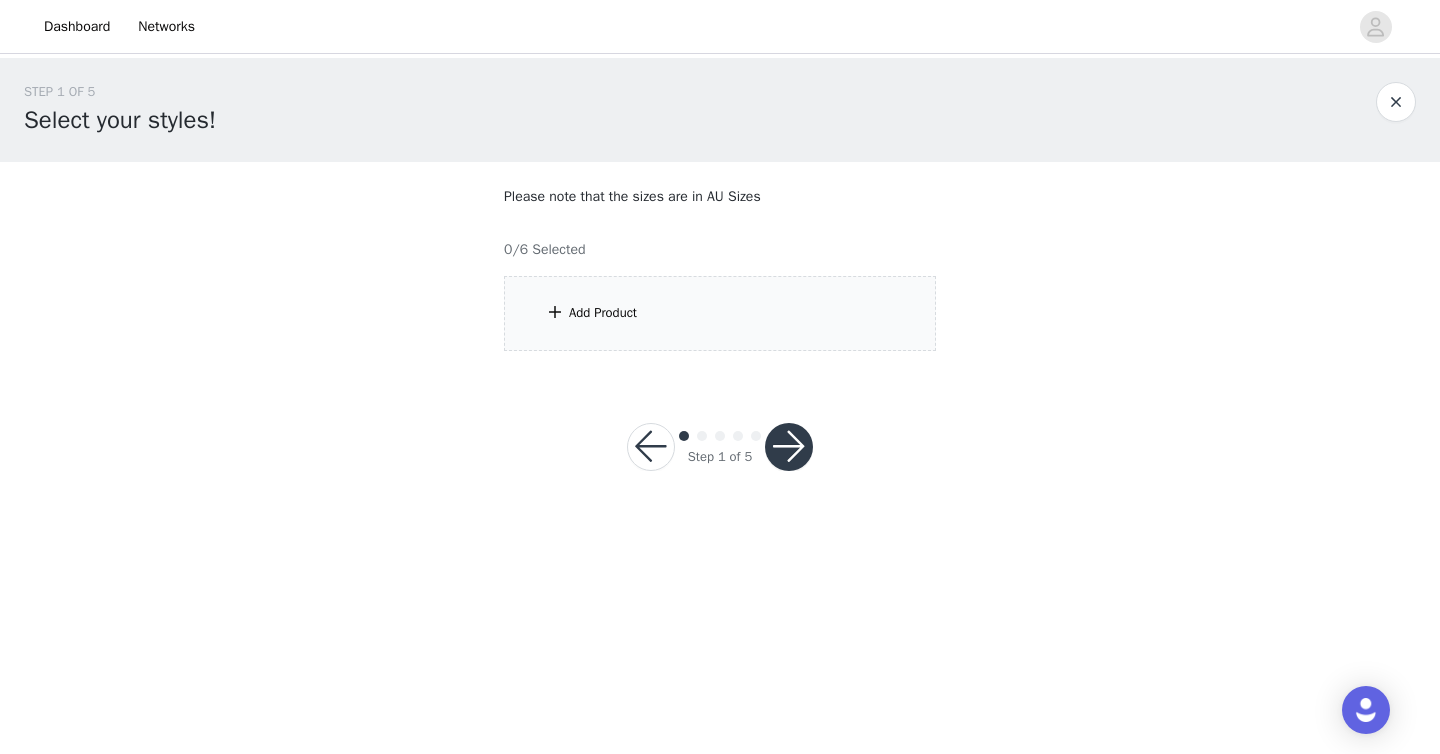 click on "Add Product" at bounding box center [720, 313] 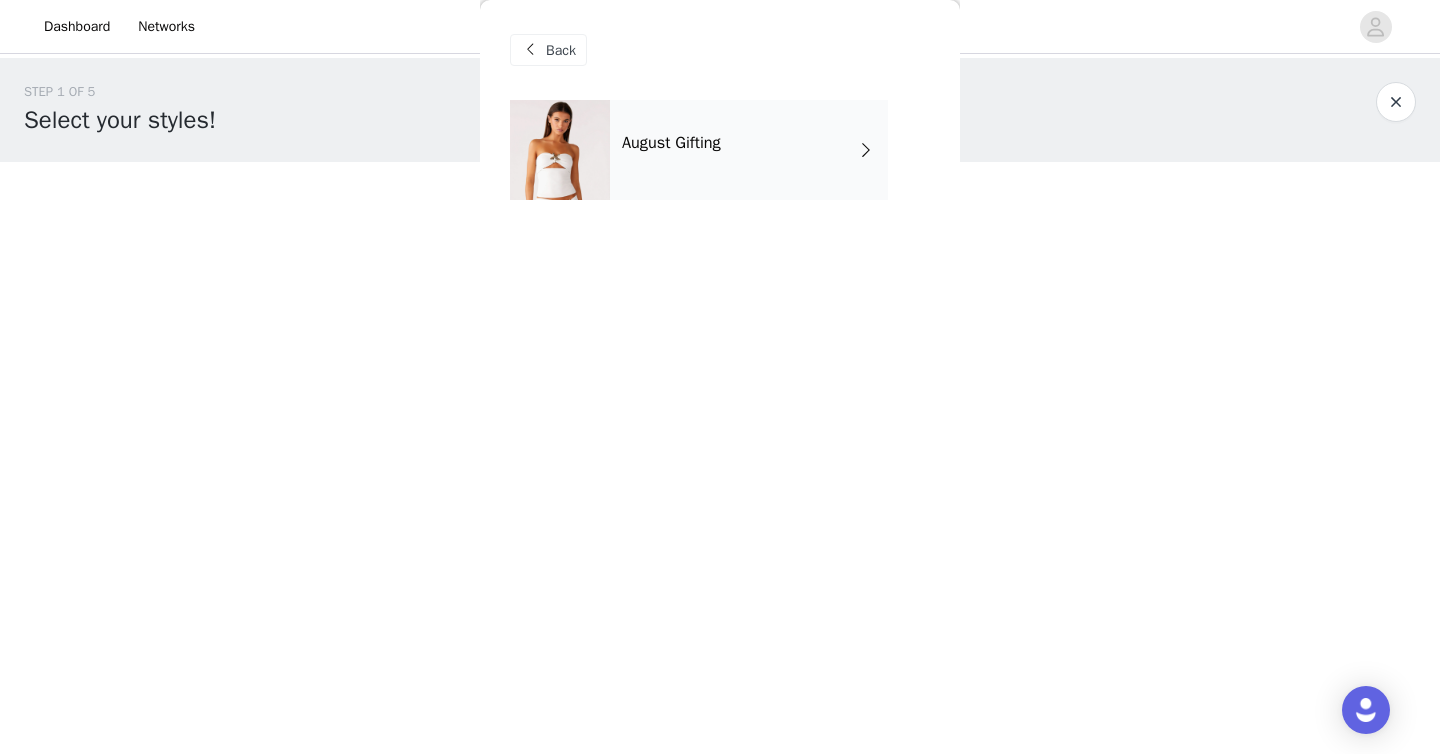 click on "August Gifting" at bounding box center (749, 150) 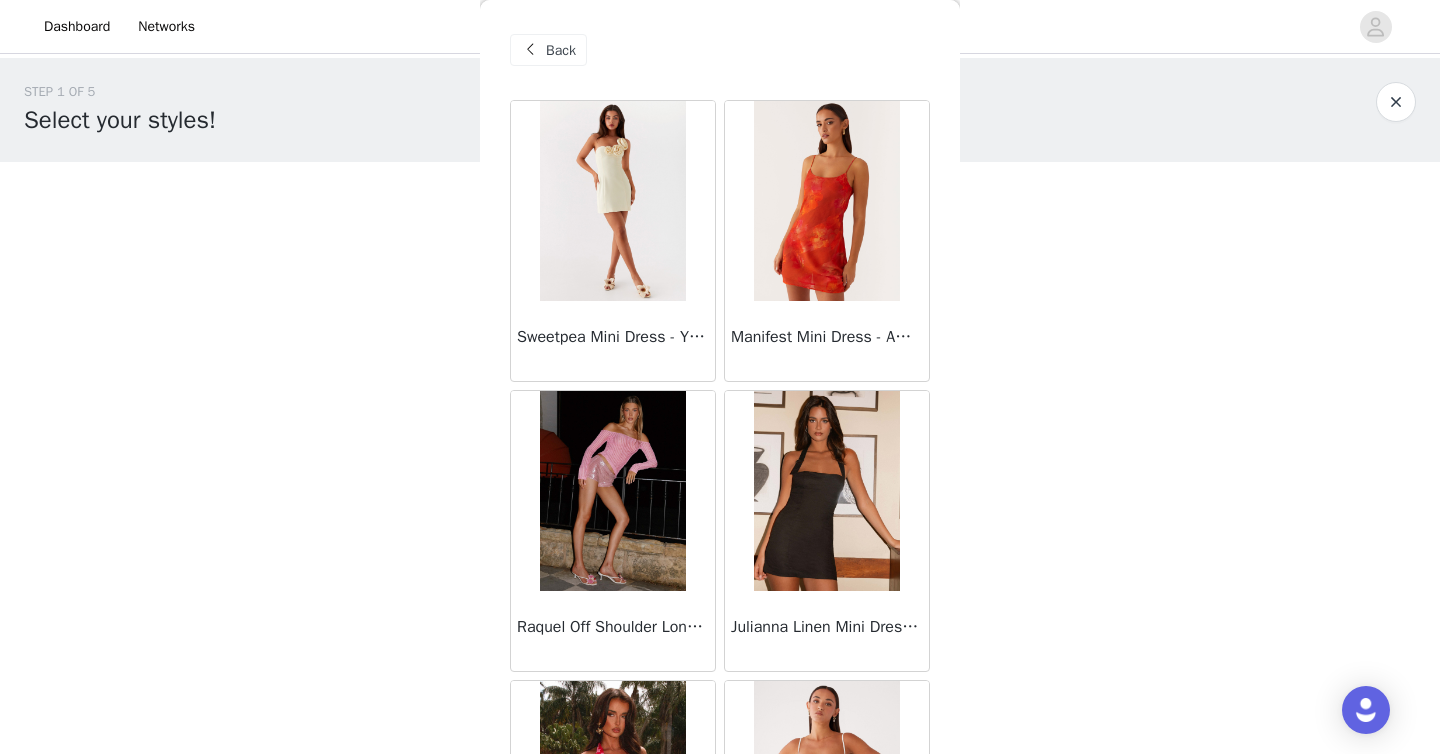 scroll, scrollTop: 2306, scrollLeft: 0, axis: vertical 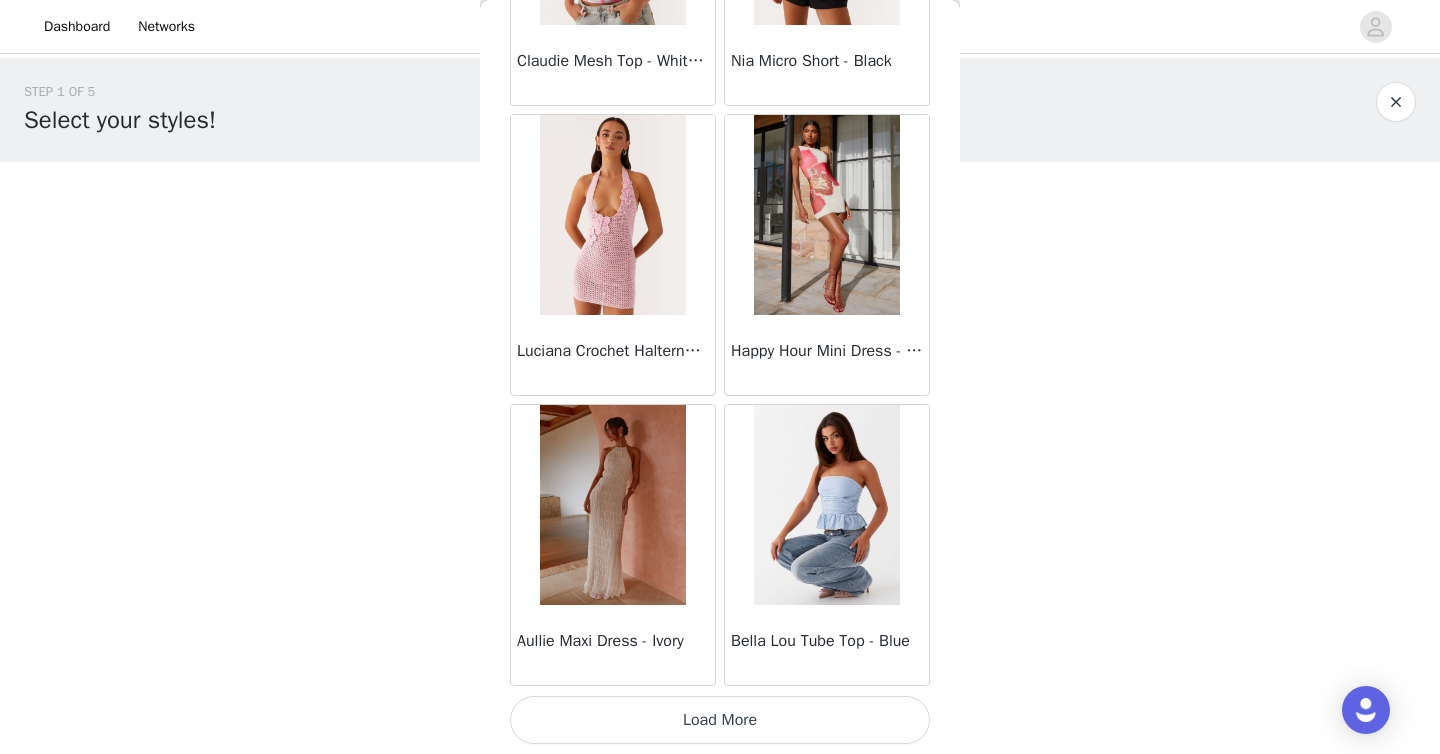 click on "Load More" at bounding box center [720, 720] 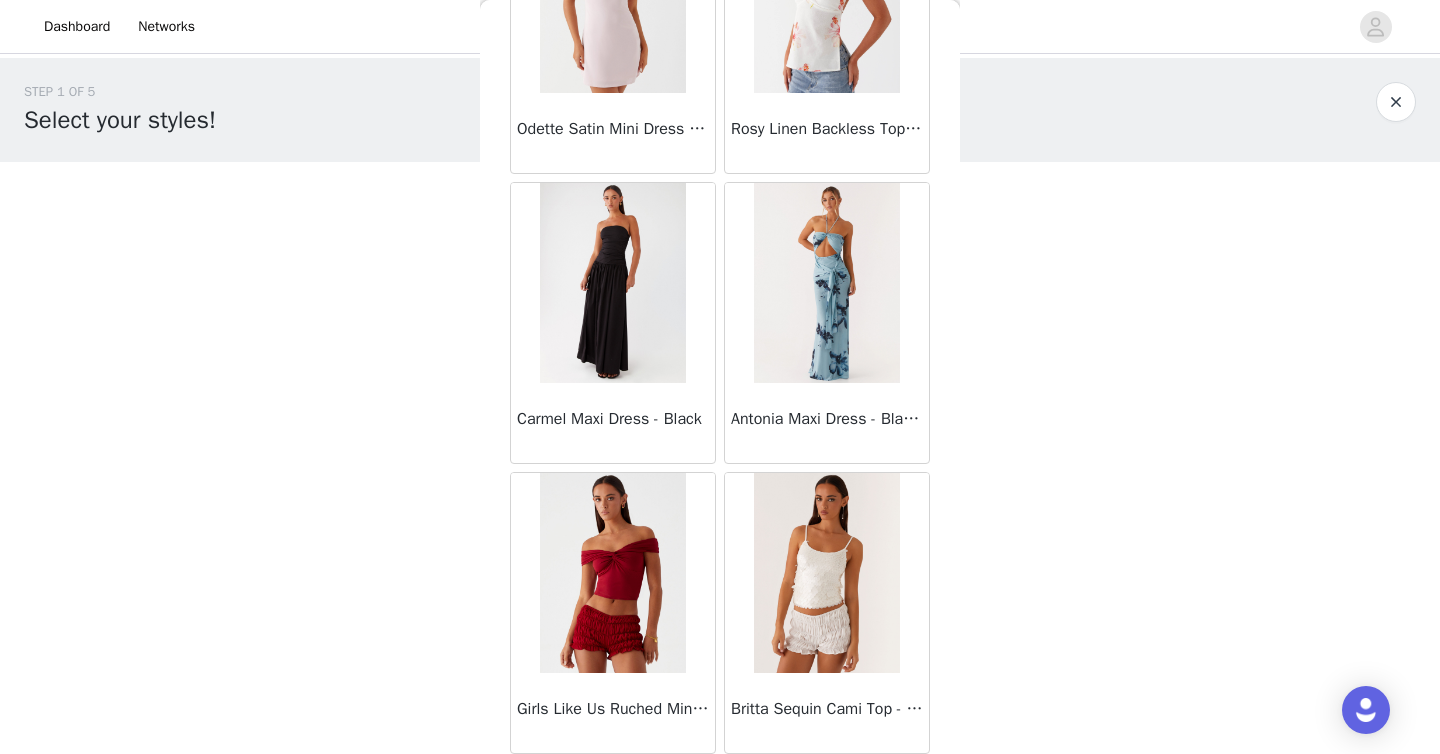 scroll, scrollTop: 5206, scrollLeft: 0, axis: vertical 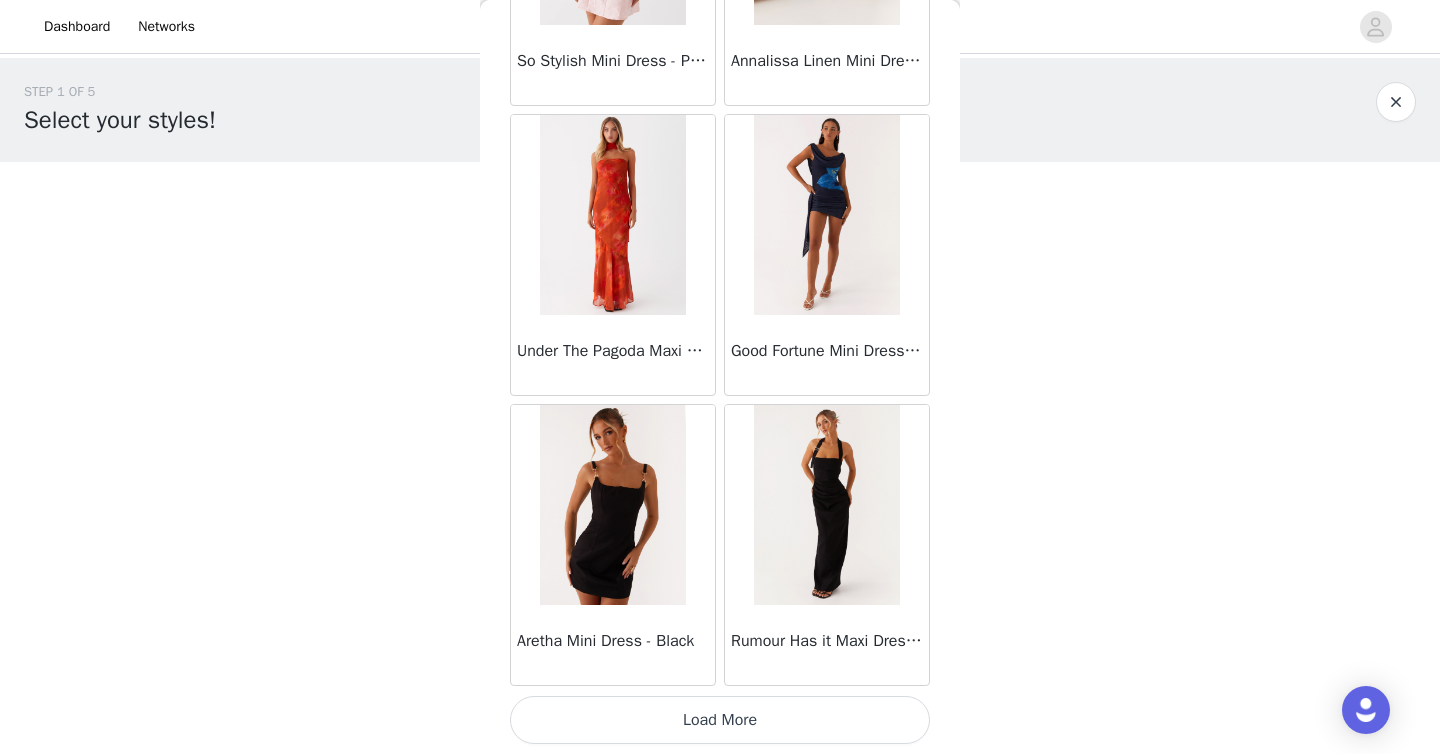click on "Load More" at bounding box center (720, 720) 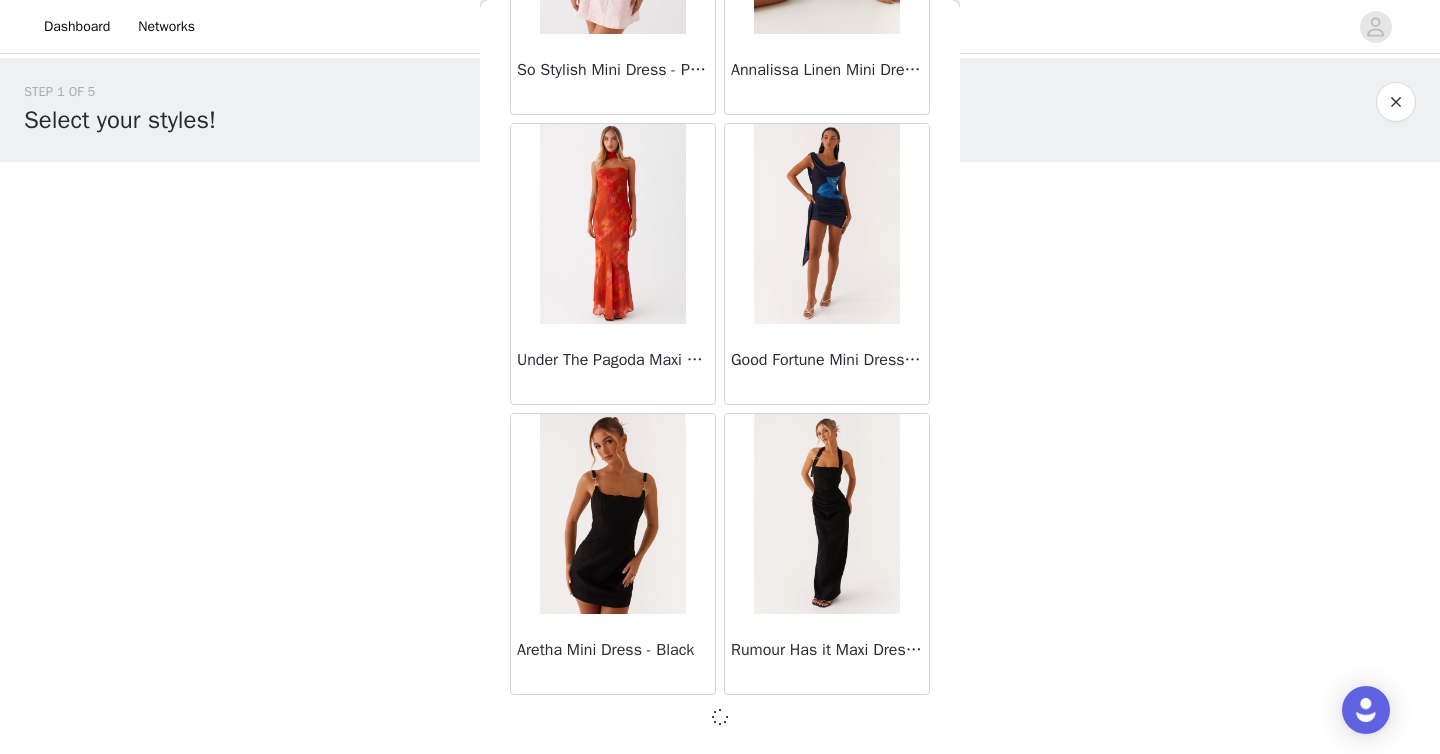 scroll, scrollTop: 5197, scrollLeft: 0, axis: vertical 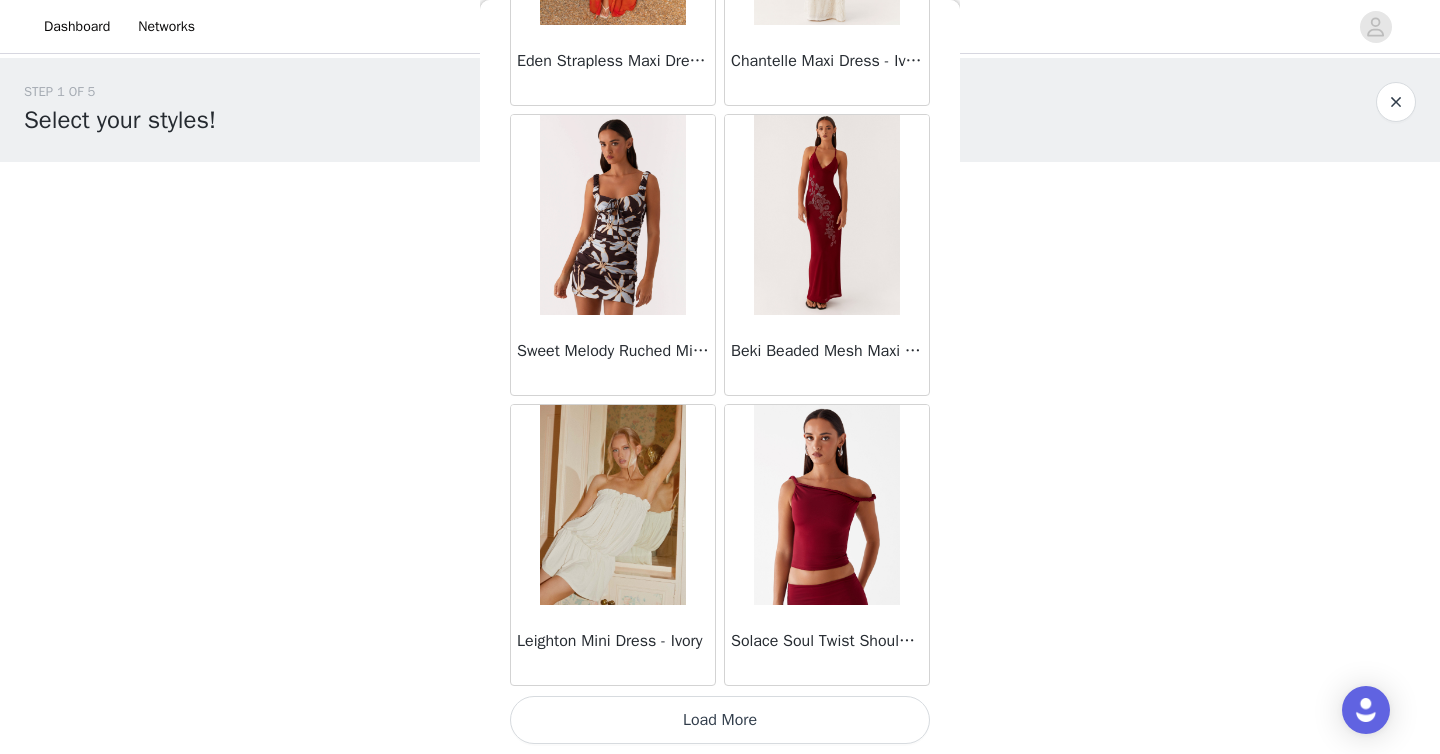 click on "Load More" at bounding box center (720, 720) 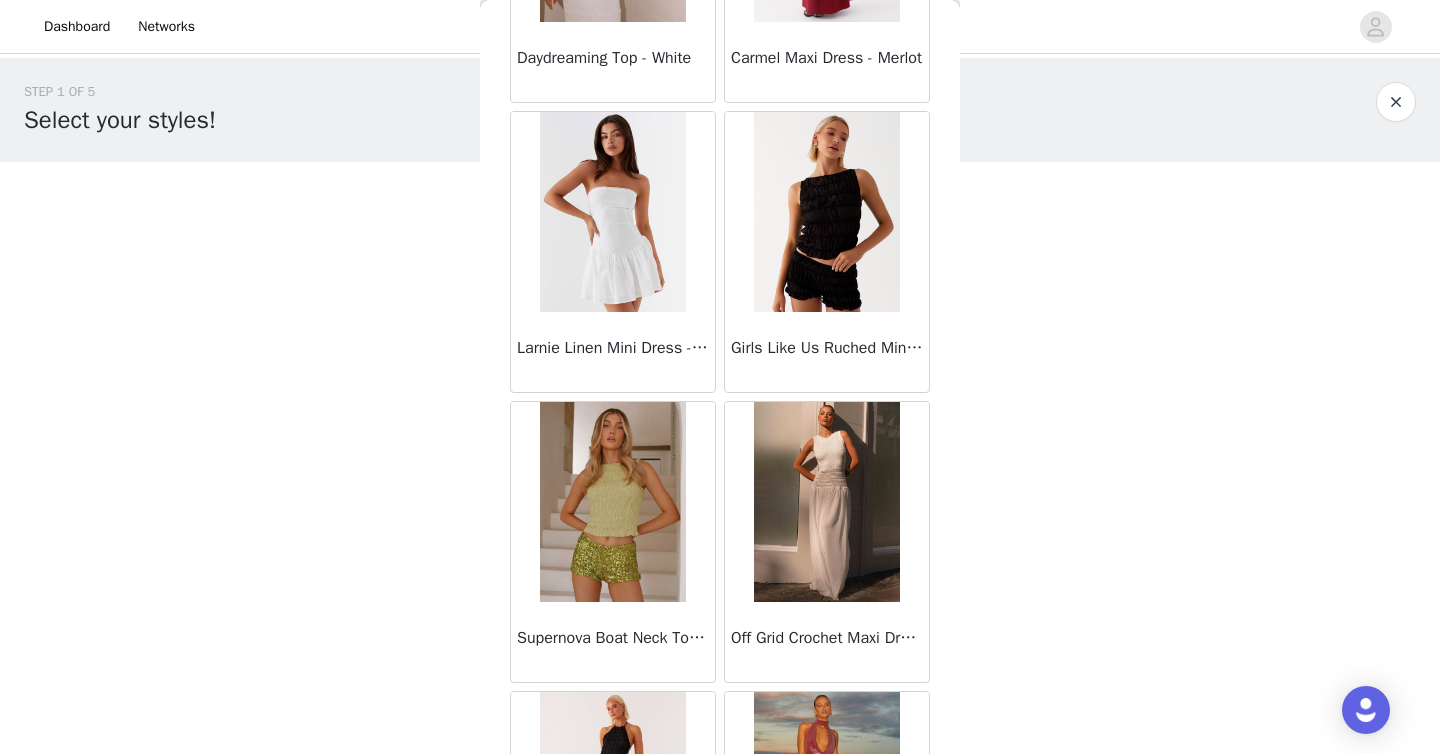 scroll, scrollTop: 11006, scrollLeft: 0, axis: vertical 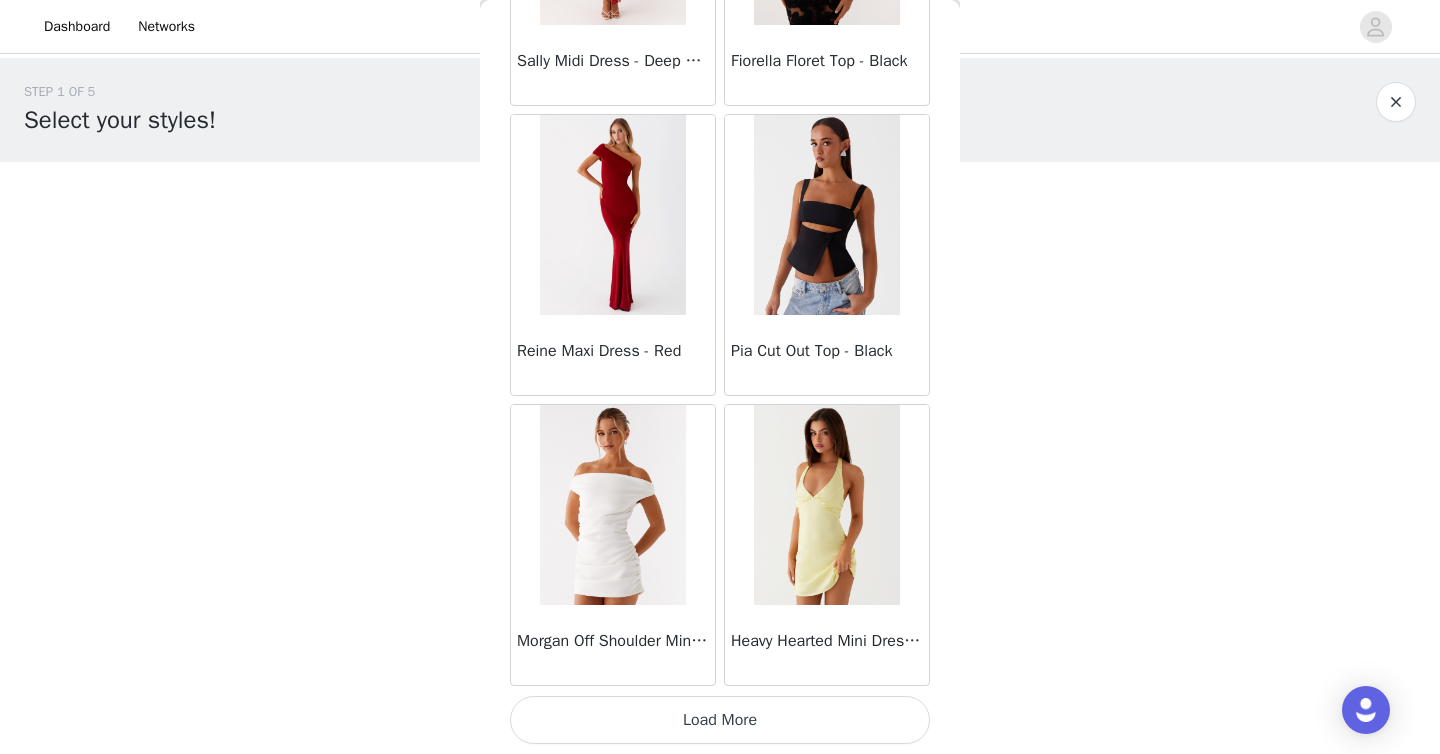 click on "Load More" at bounding box center (720, 720) 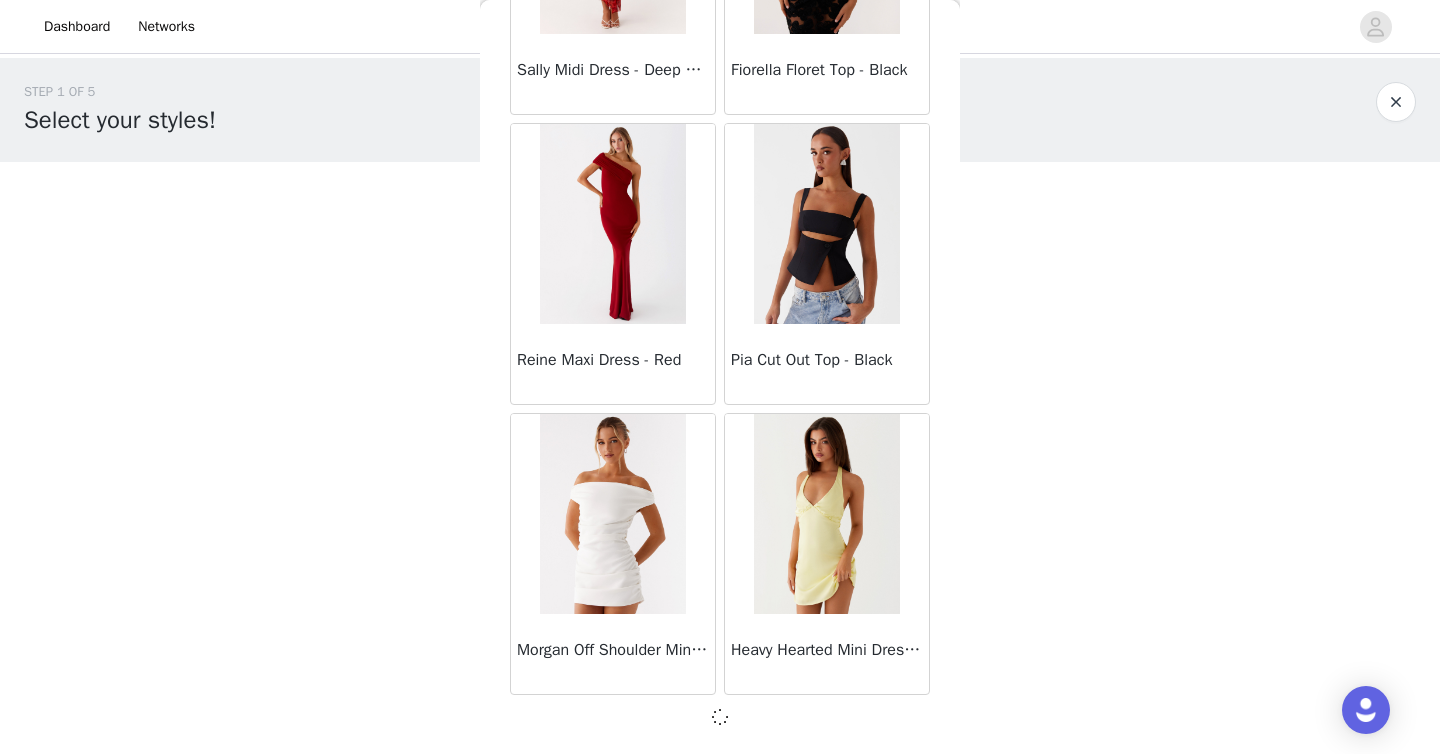 scroll, scrollTop: 10997, scrollLeft: 0, axis: vertical 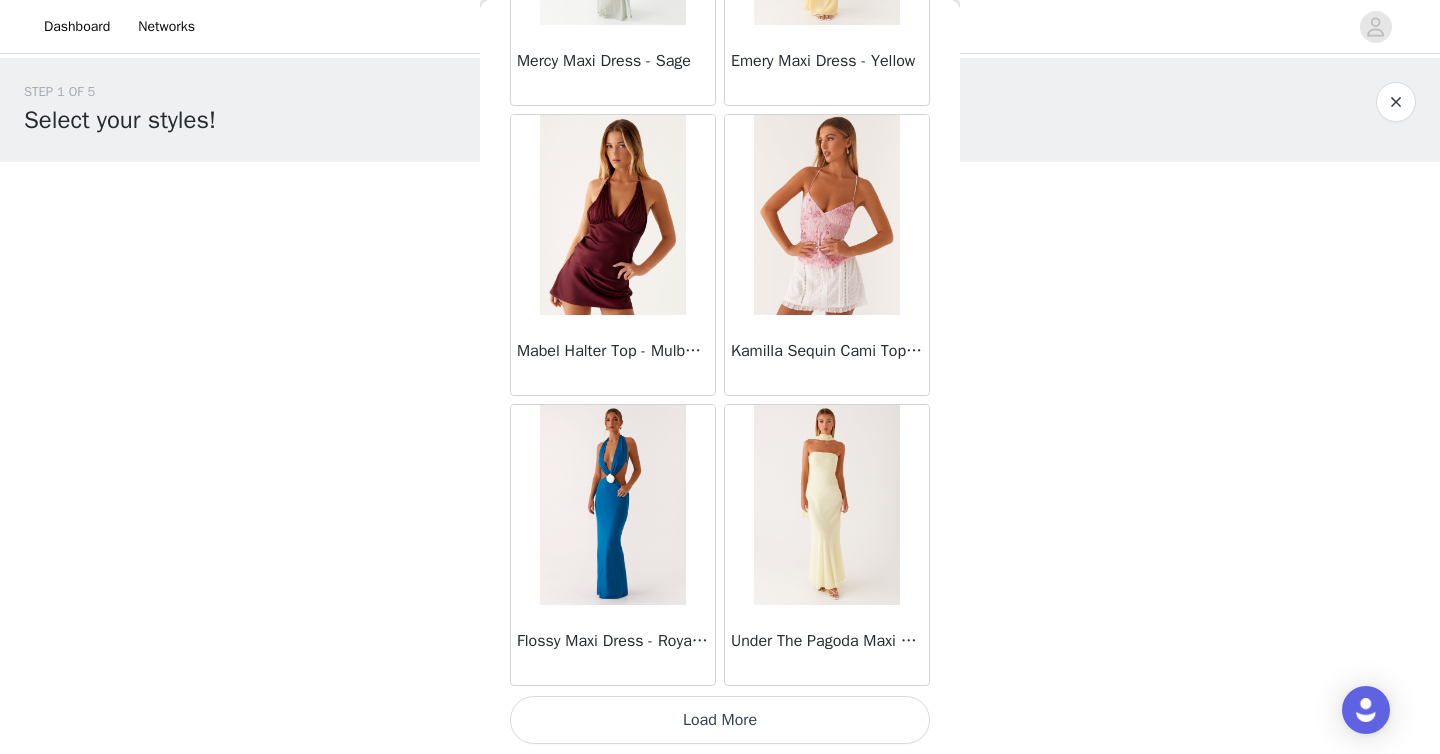 click on "Load More" at bounding box center (720, 720) 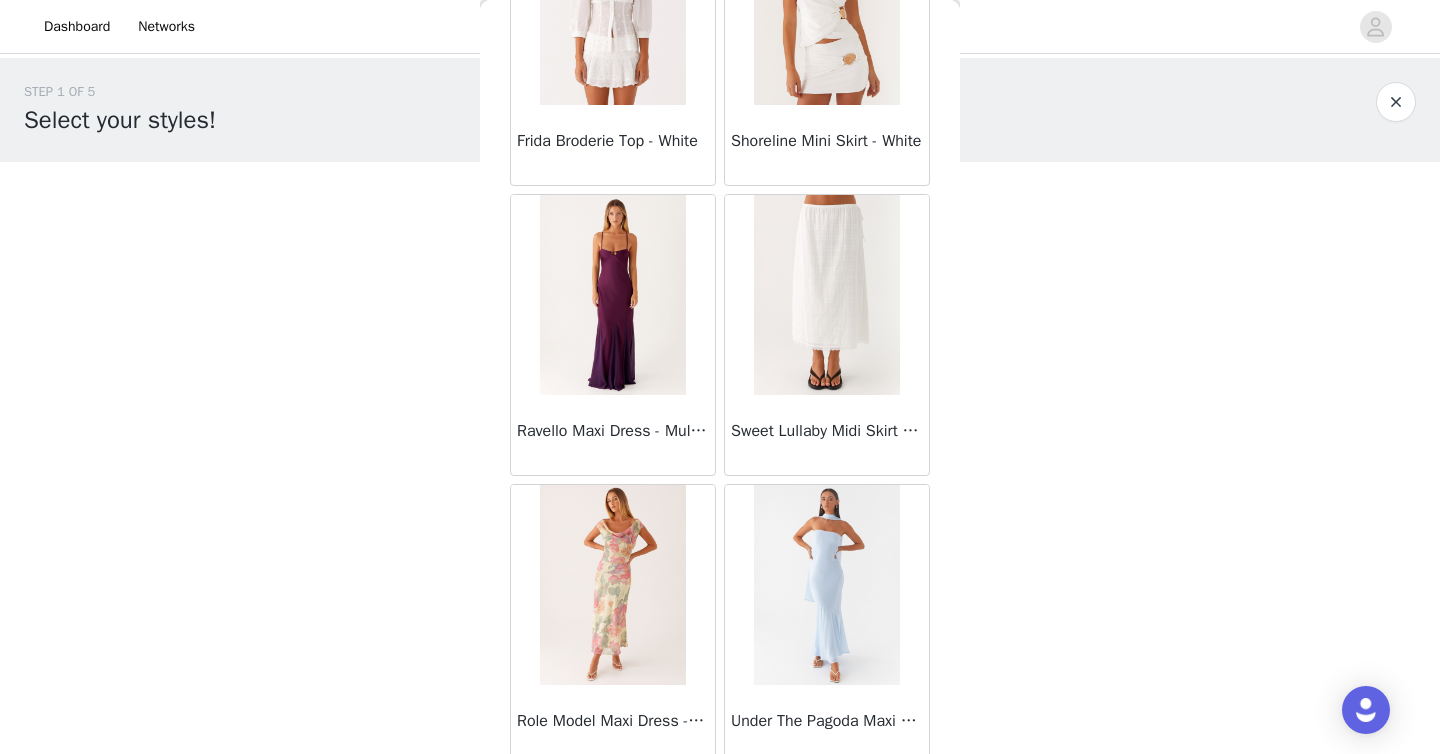 scroll, scrollTop: 16806, scrollLeft: 0, axis: vertical 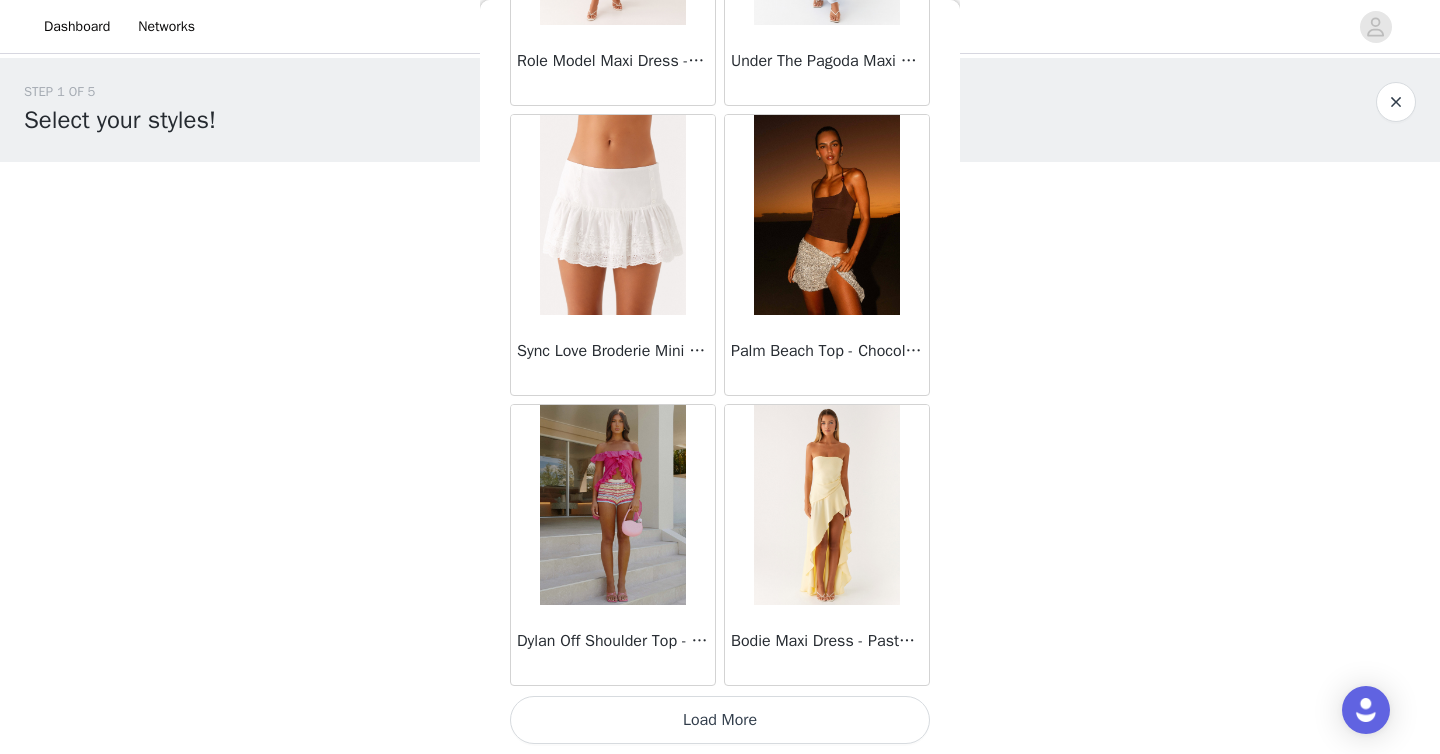 click on "Load More" at bounding box center [720, 720] 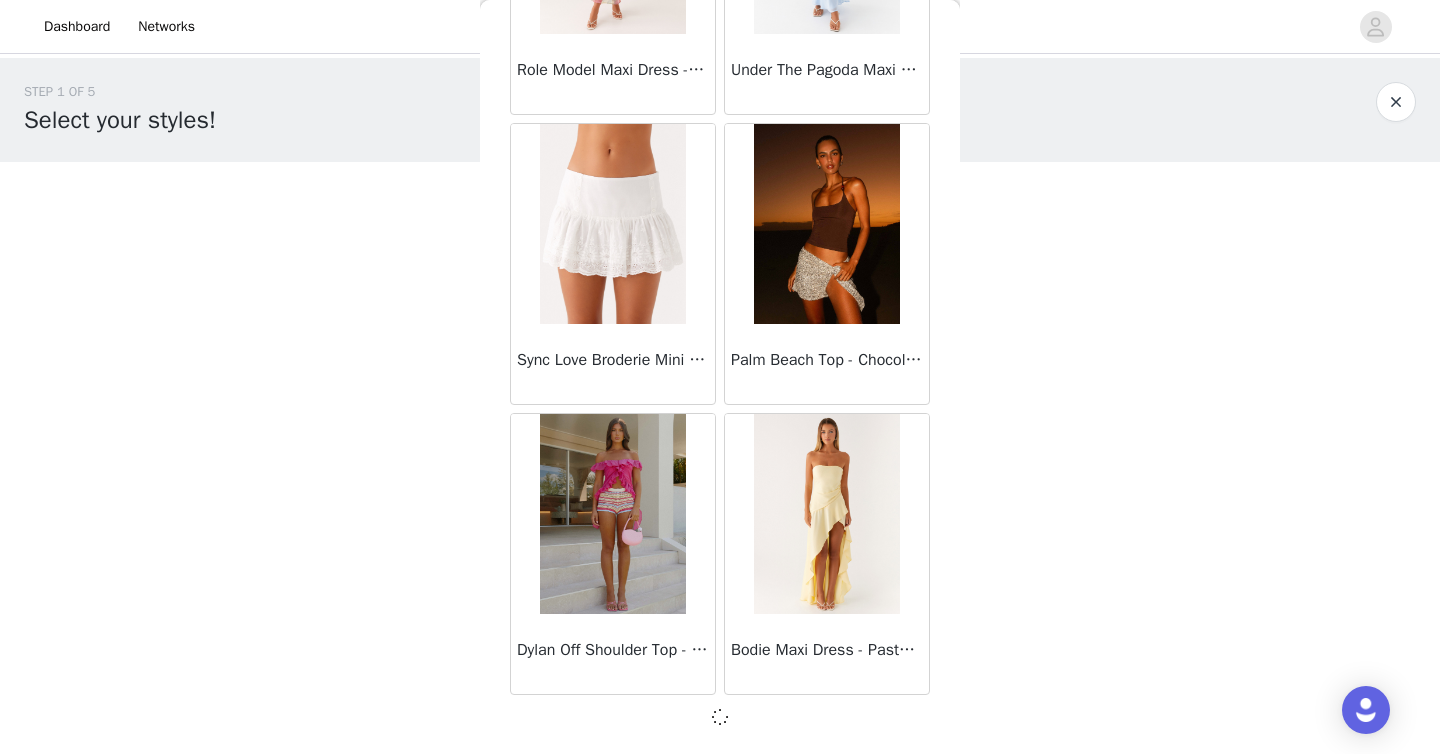 scroll, scrollTop: 16797, scrollLeft: 0, axis: vertical 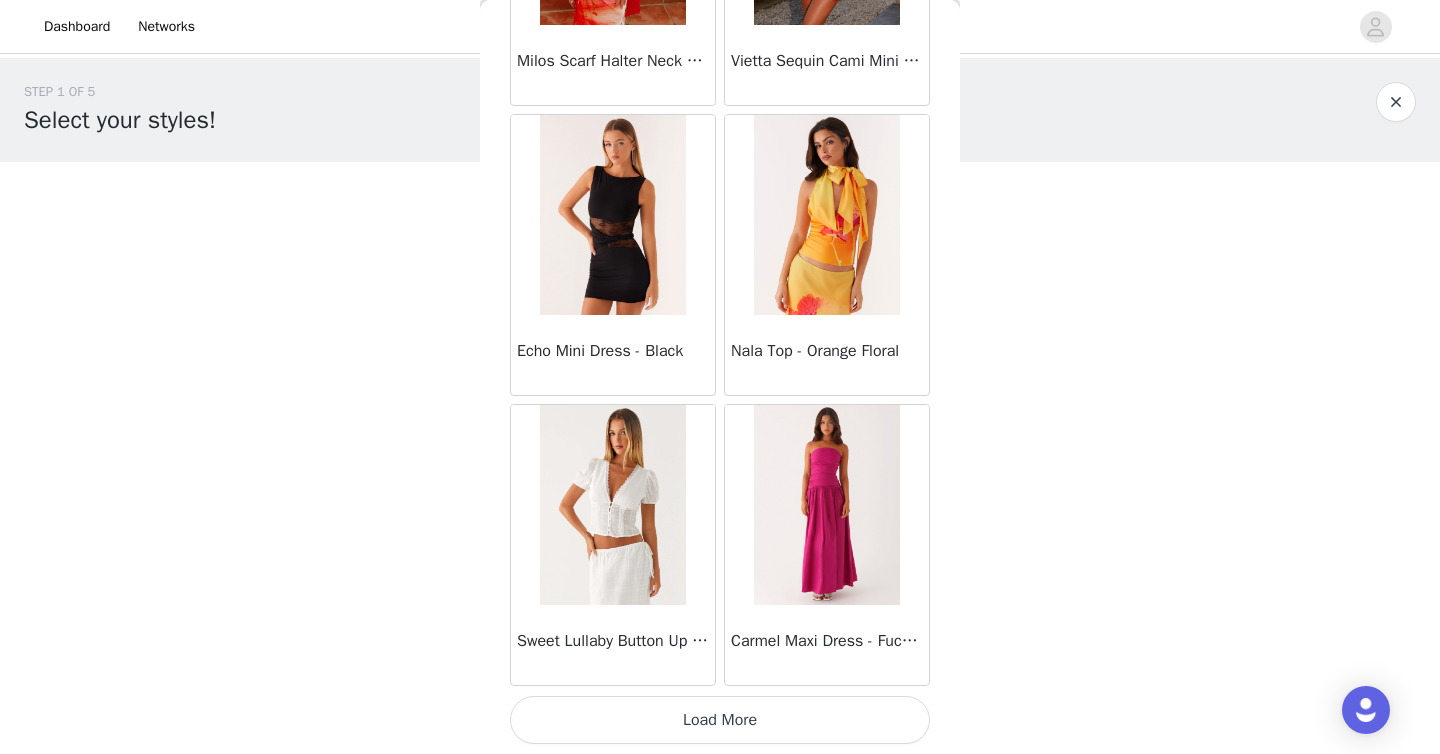 click on "Load More" at bounding box center [720, 720] 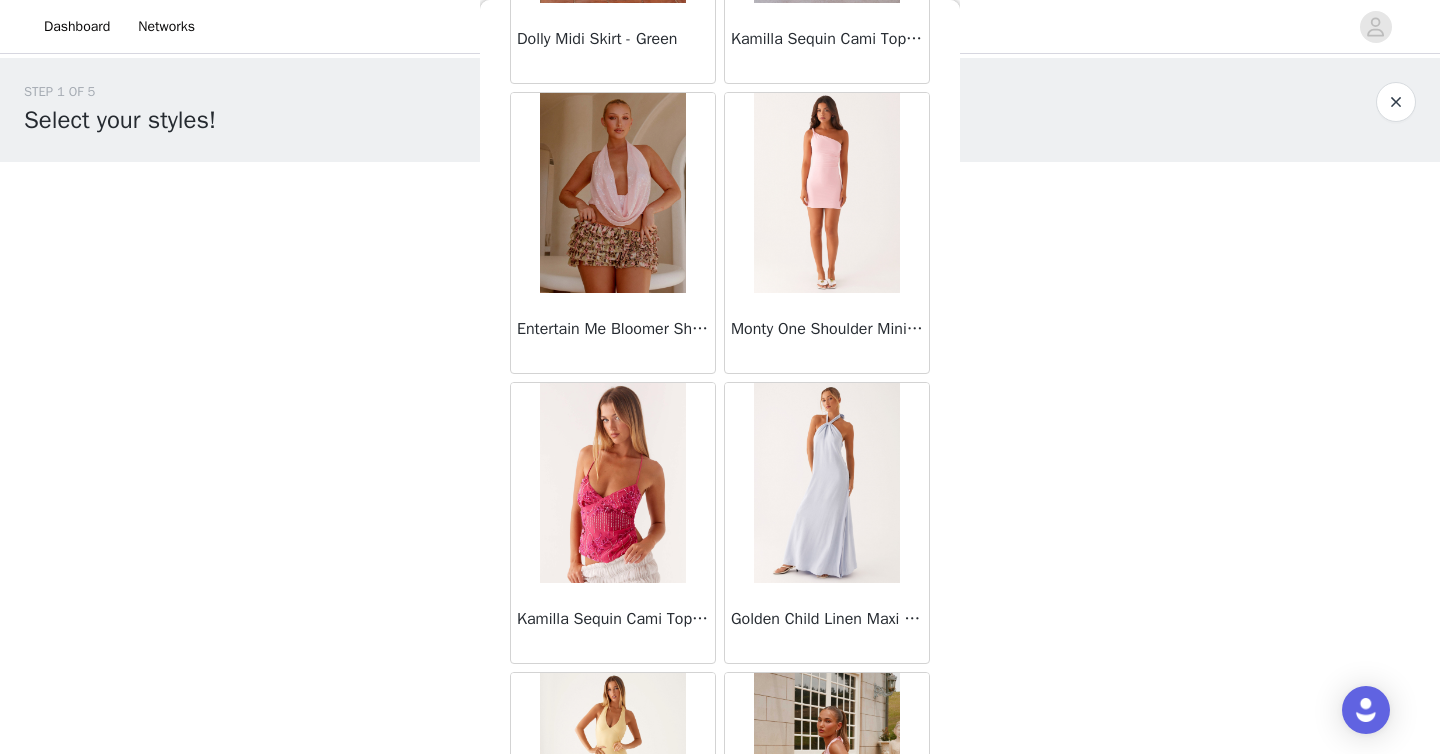 scroll, scrollTop: 22606, scrollLeft: 0, axis: vertical 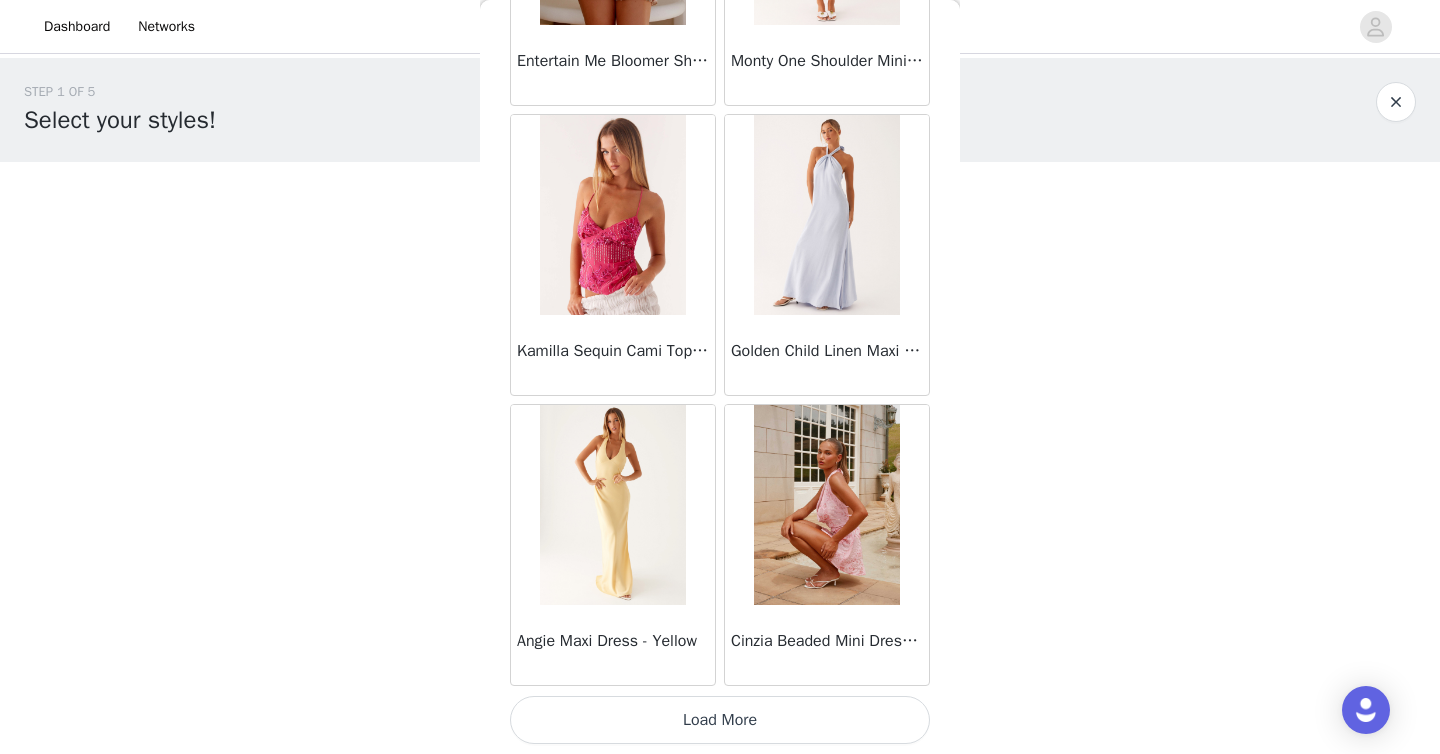 click on "Load More" at bounding box center (720, 720) 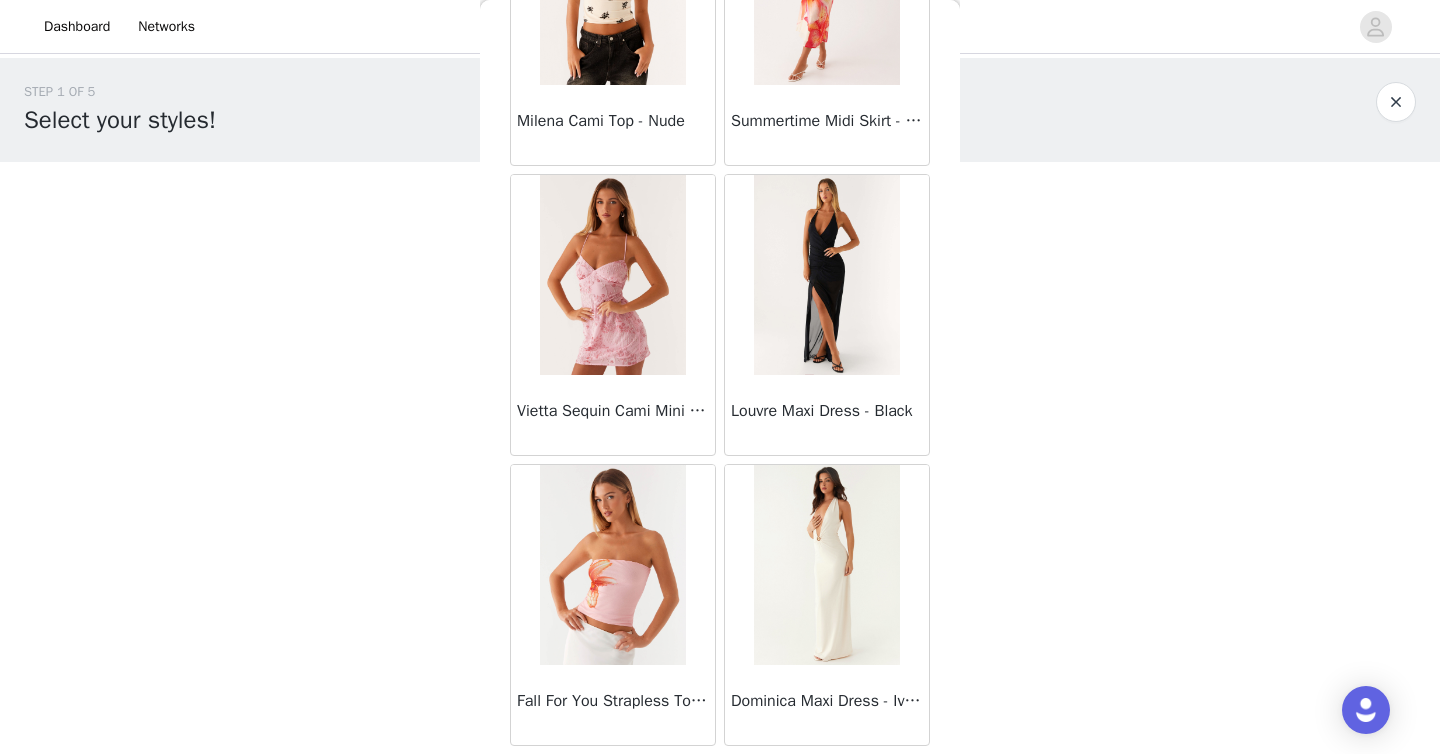 scroll, scrollTop: 25506, scrollLeft: 0, axis: vertical 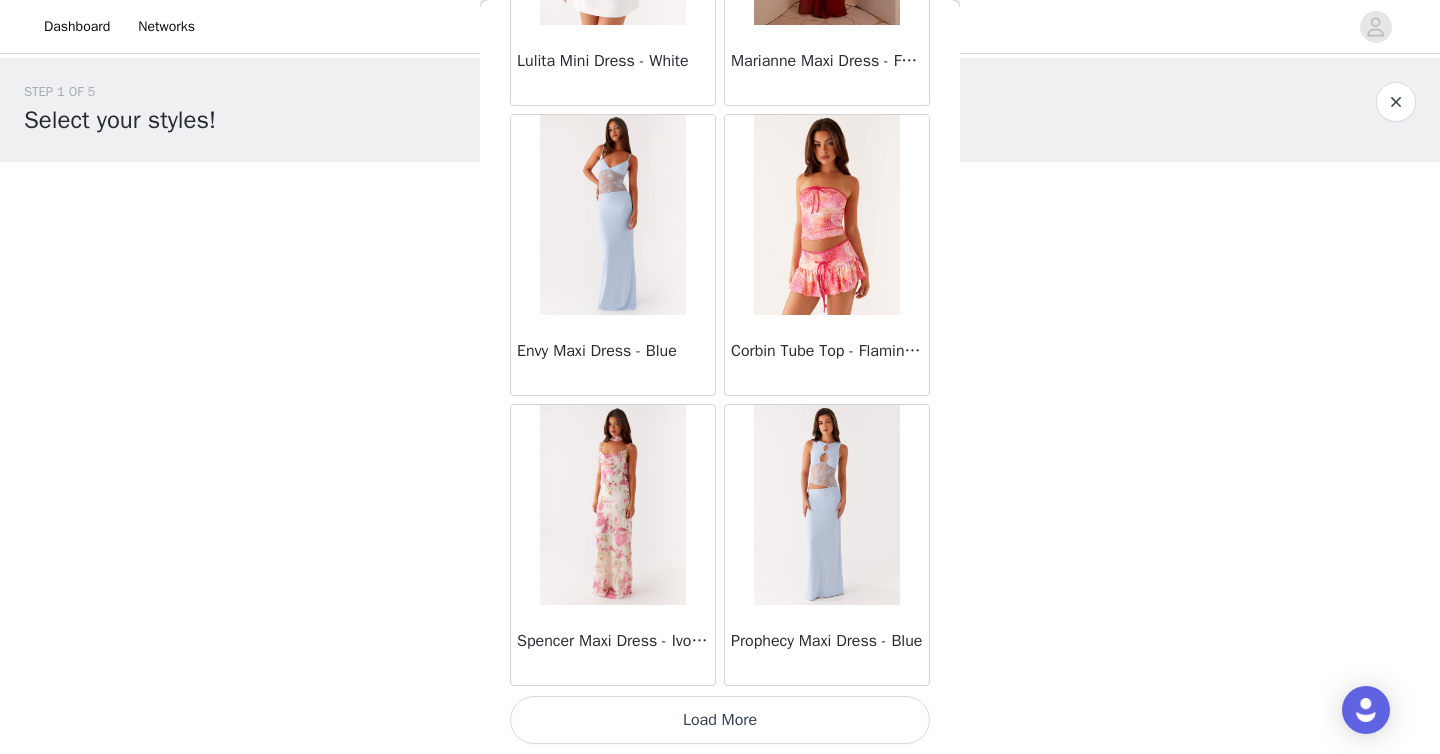 click on "Load More" at bounding box center (720, 720) 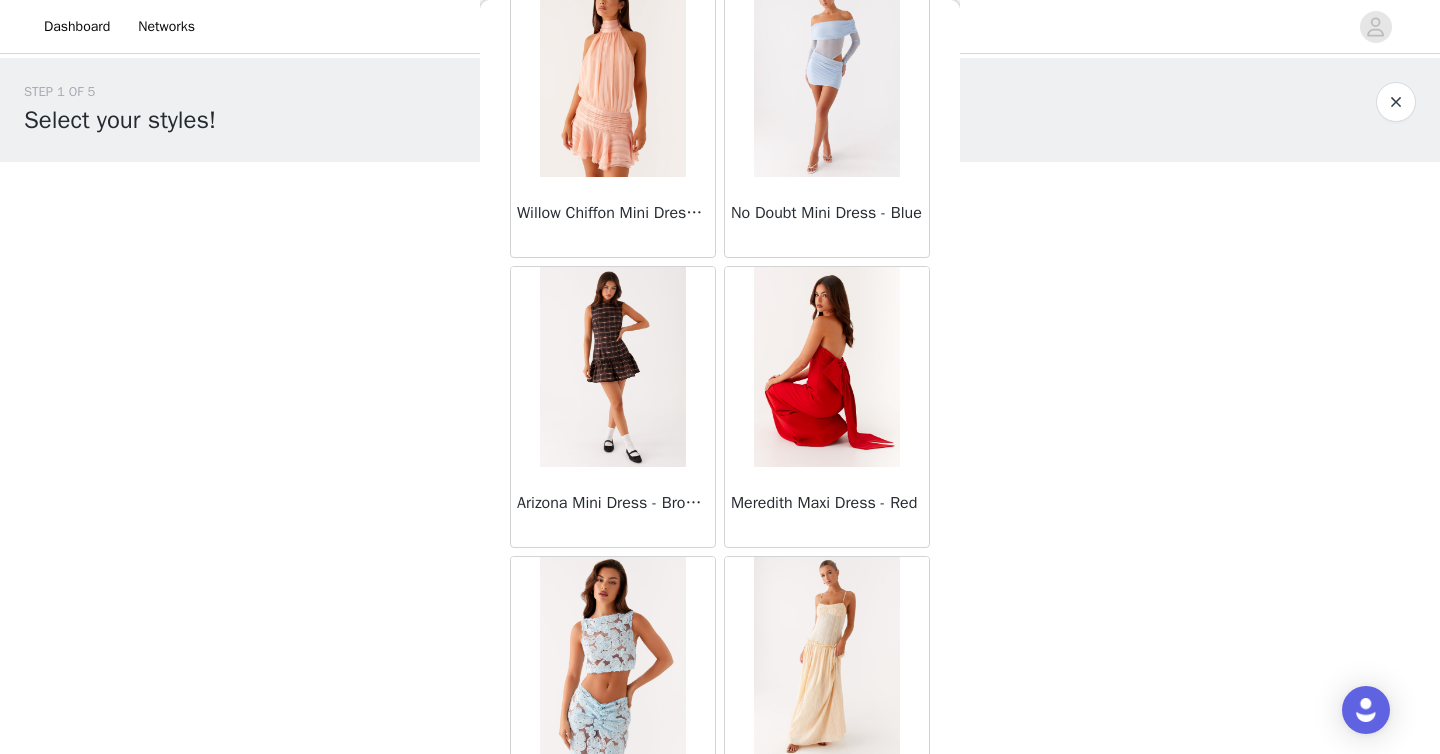 scroll, scrollTop: 28406, scrollLeft: 0, axis: vertical 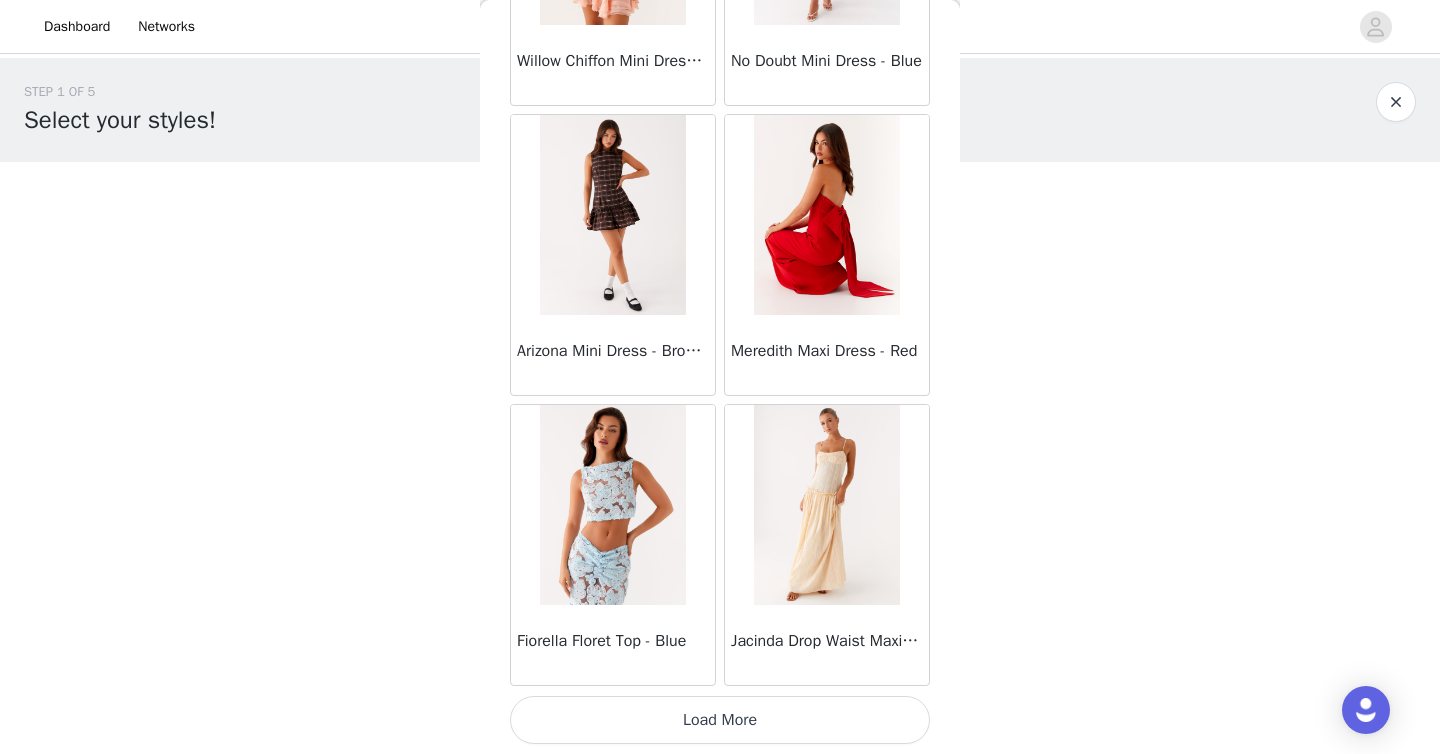 click on "Load More" at bounding box center [720, 720] 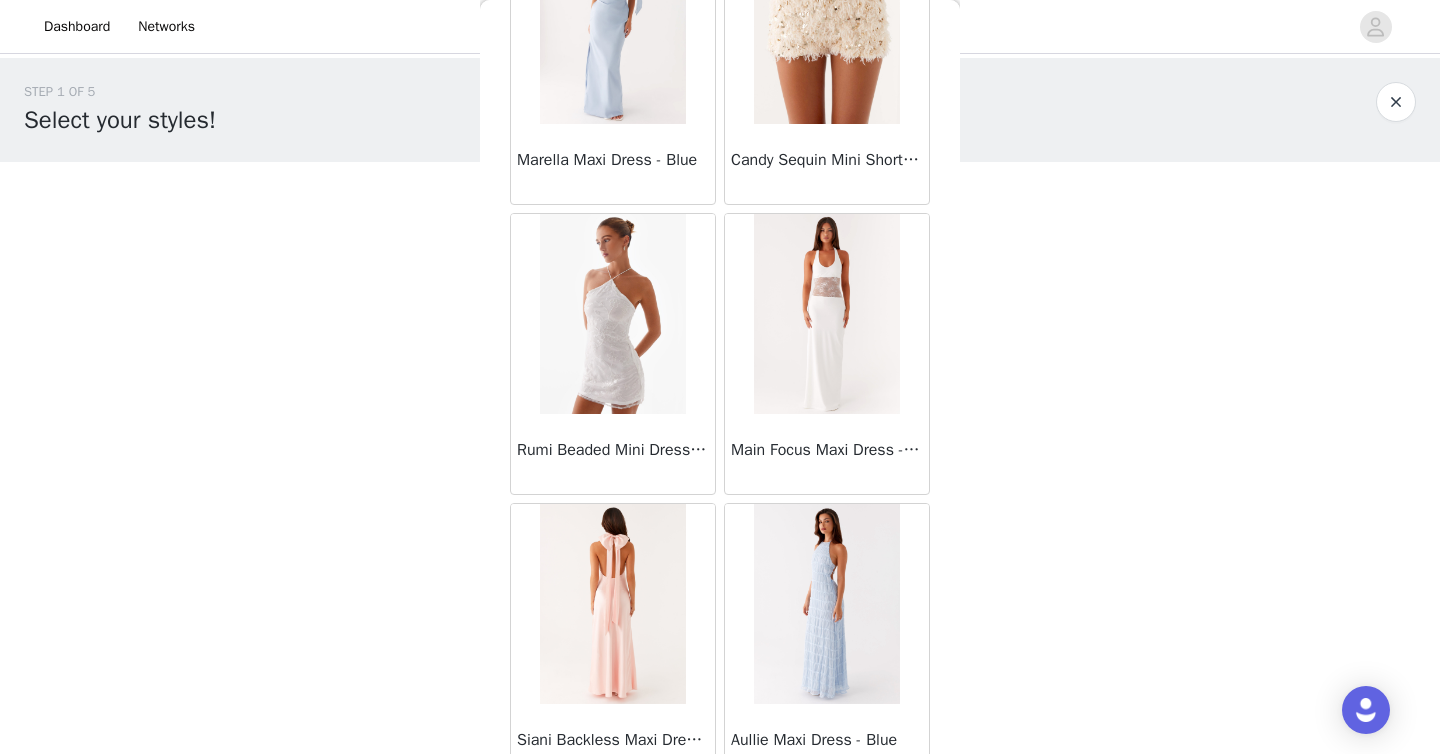 scroll, scrollTop: 31306, scrollLeft: 0, axis: vertical 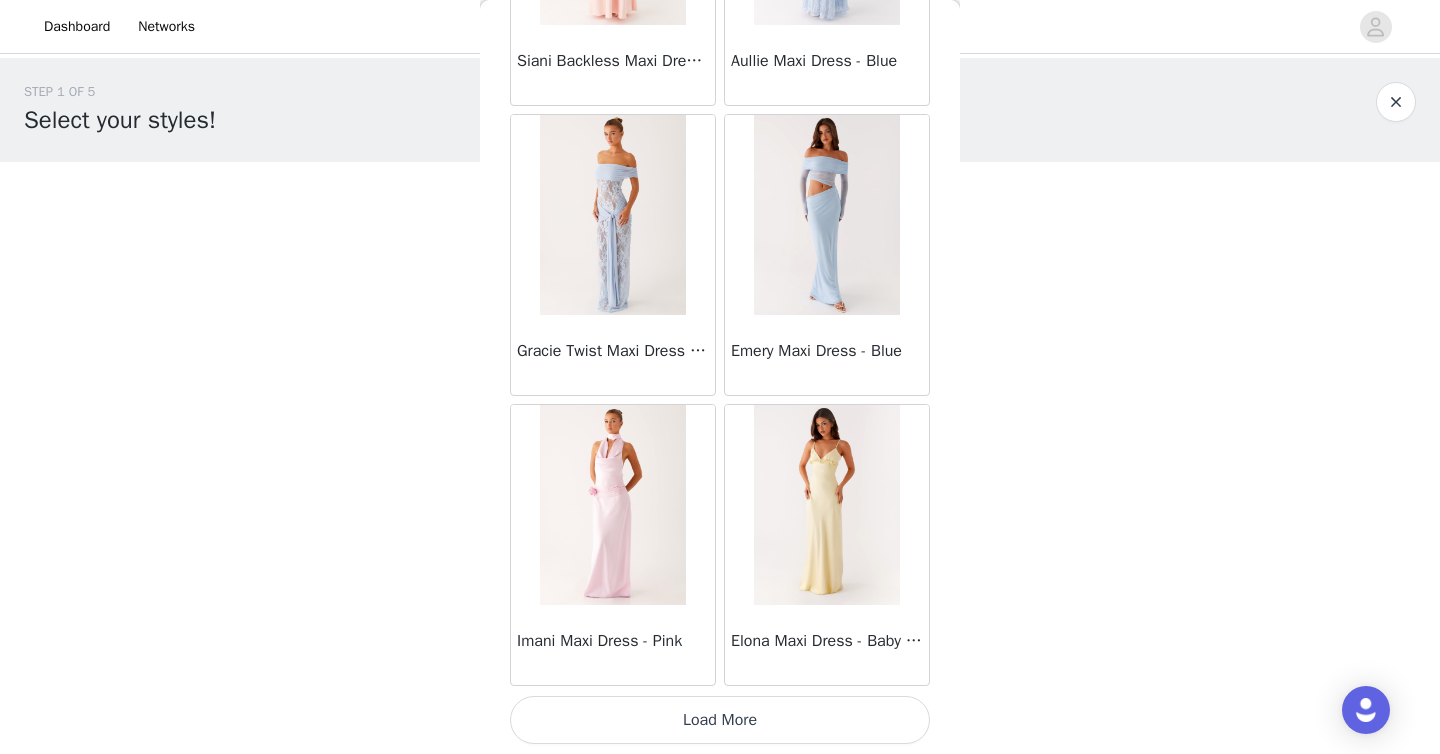 click on "Load More" at bounding box center [720, 720] 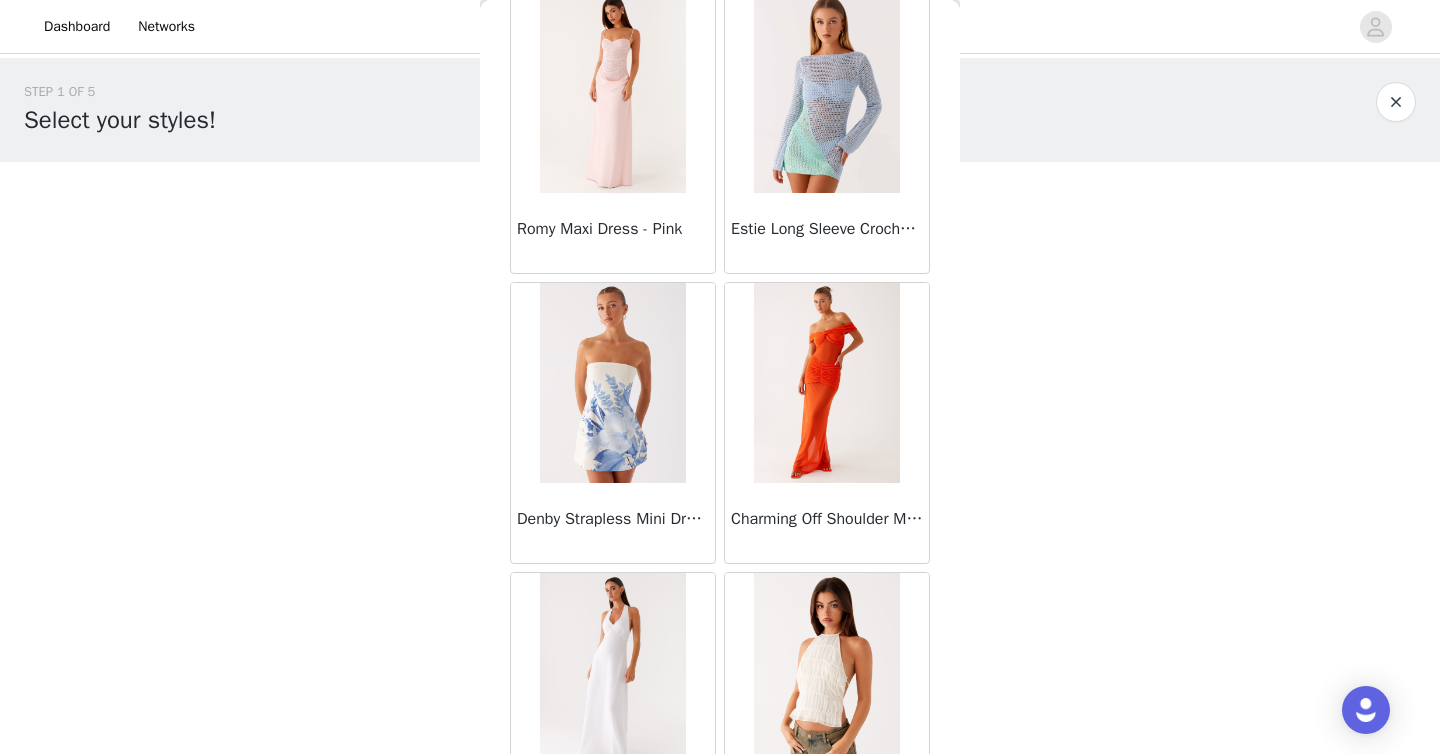 scroll, scrollTop: 34206, scrollLeft: 0, axis: vertical 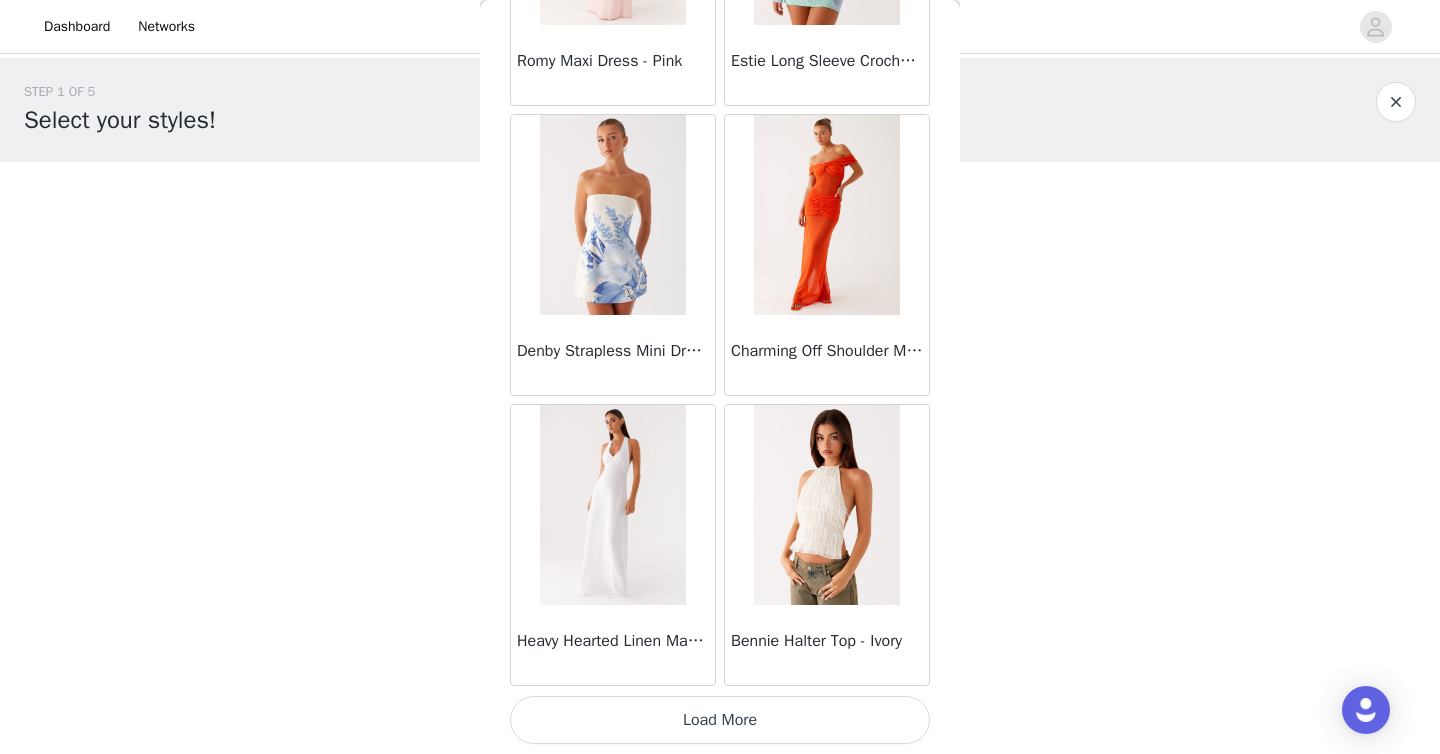 click on "Load More" at bounding box center (720, 720) 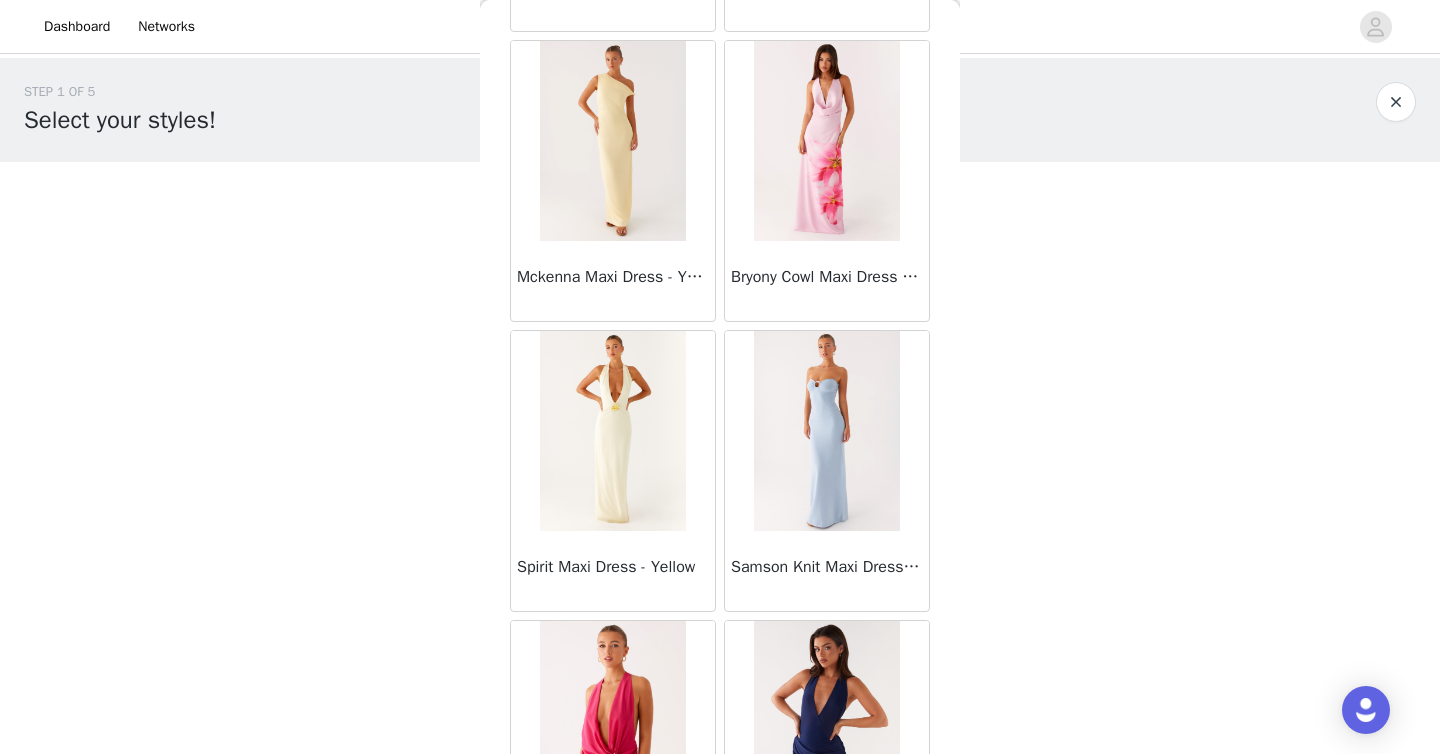 scroll, scrollTop: 37106, scrollLeft: 0, axis: vertical 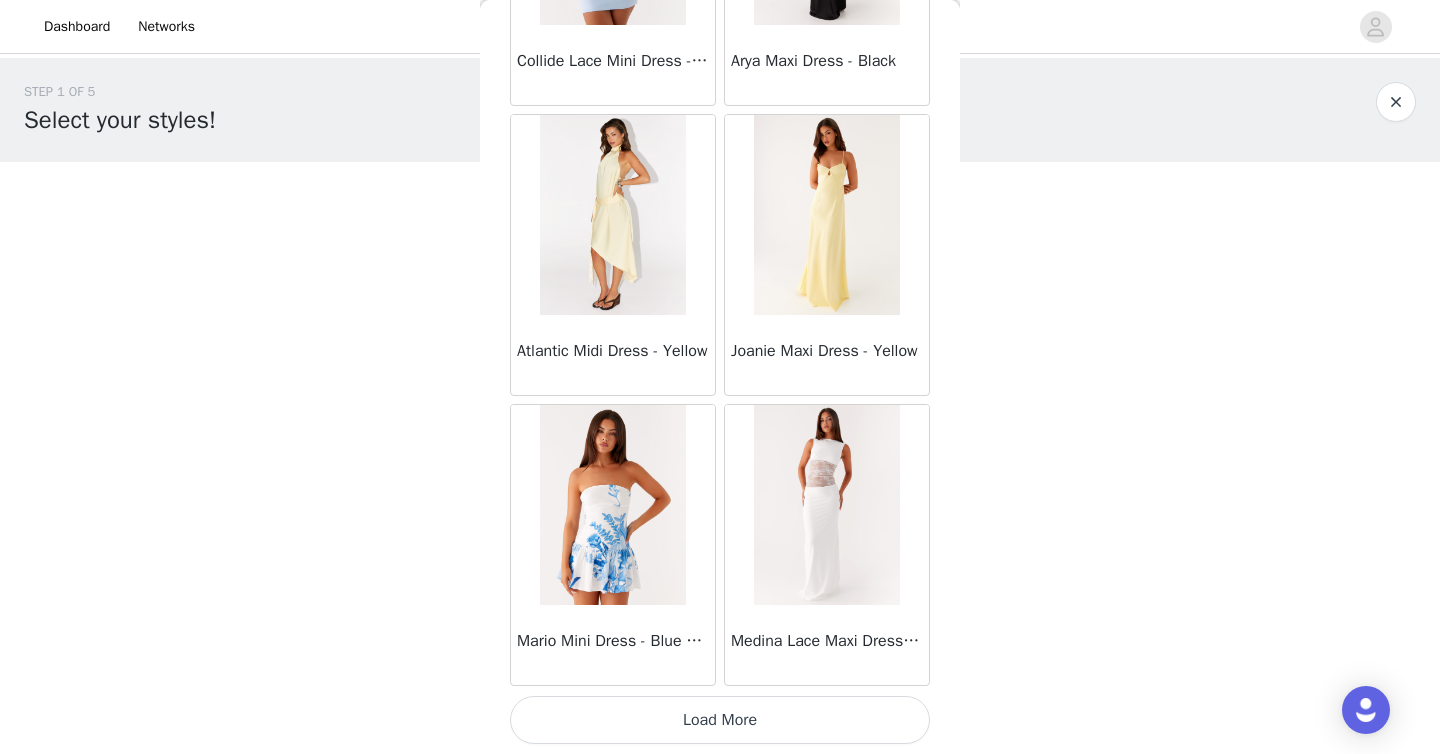 click on "Load More" at bounding box center [720, 720] 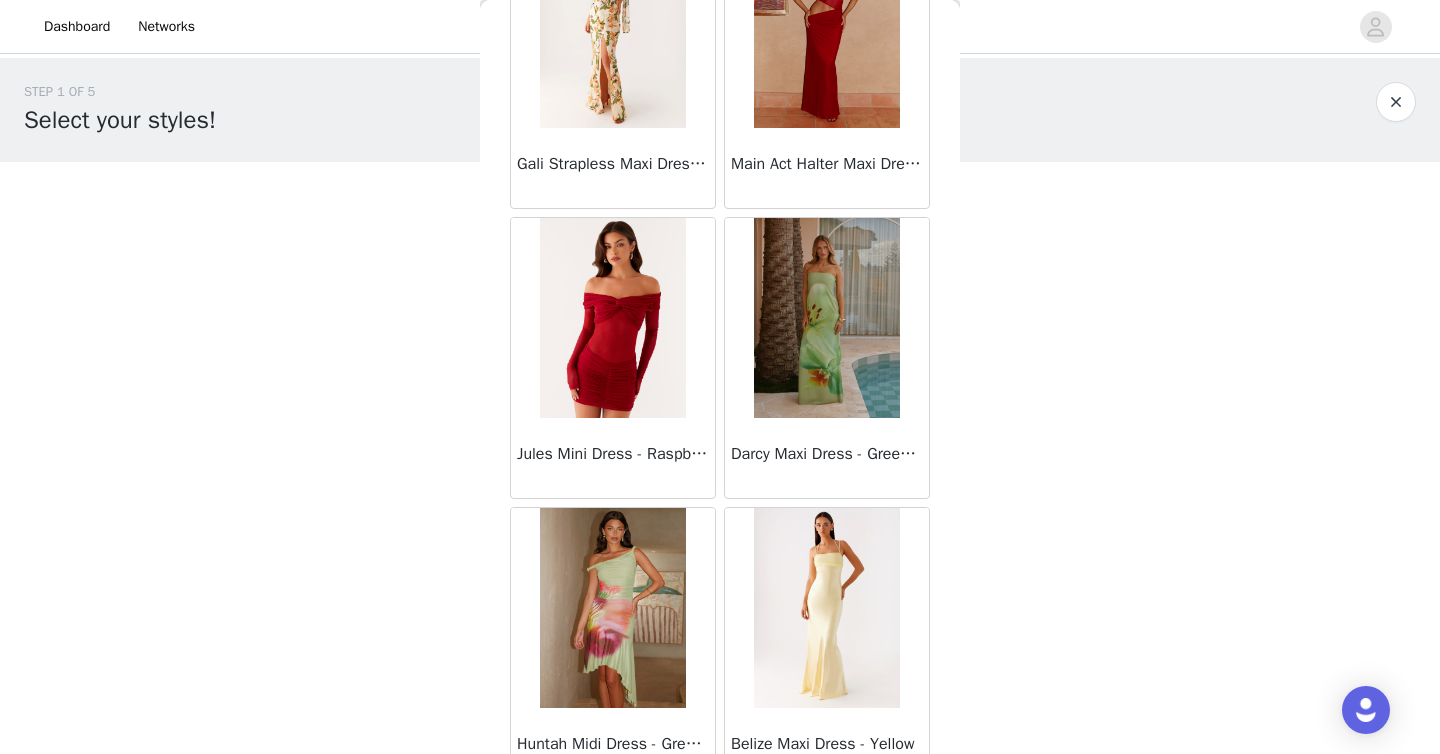 scroll, scrollTop: 40006, scrollLeft: 0, axis: vertical 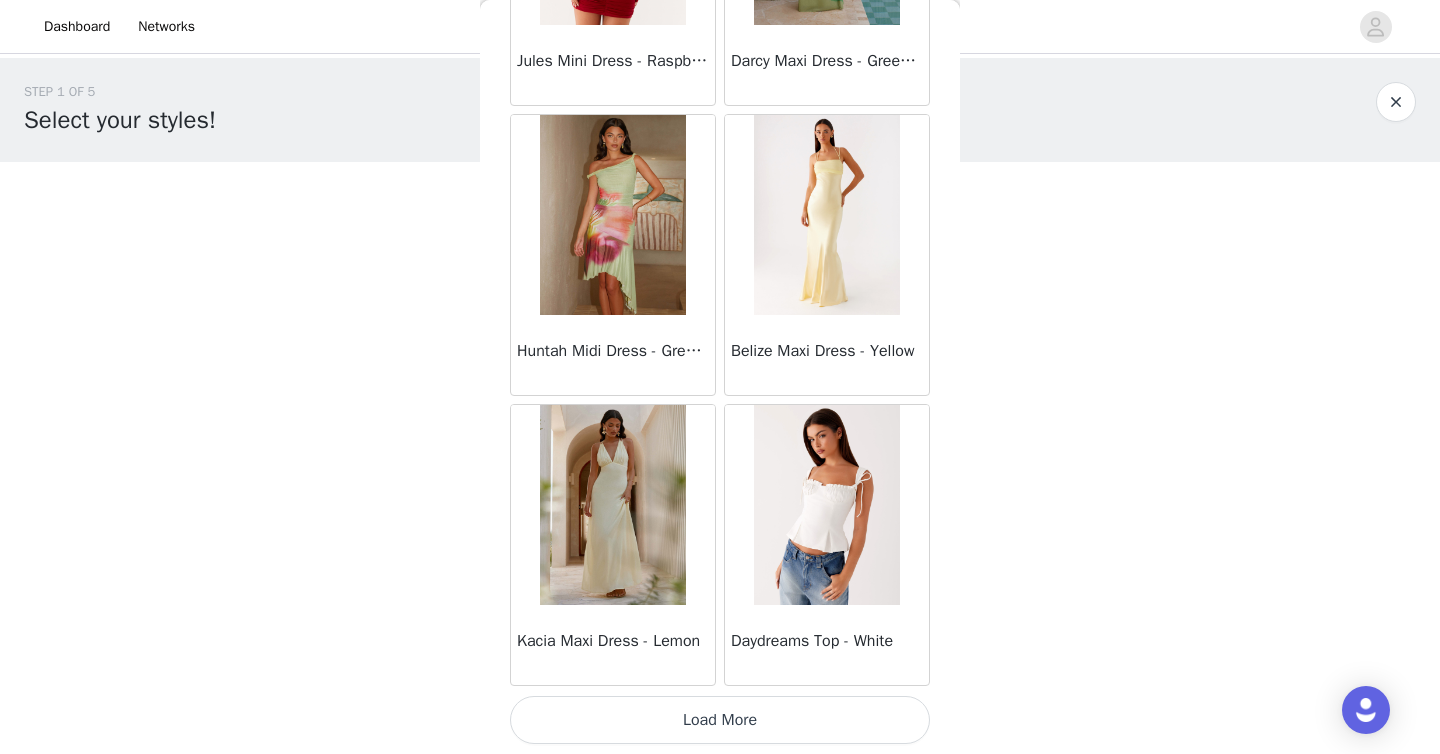click on "Load More" at bounding box center [720, 720] 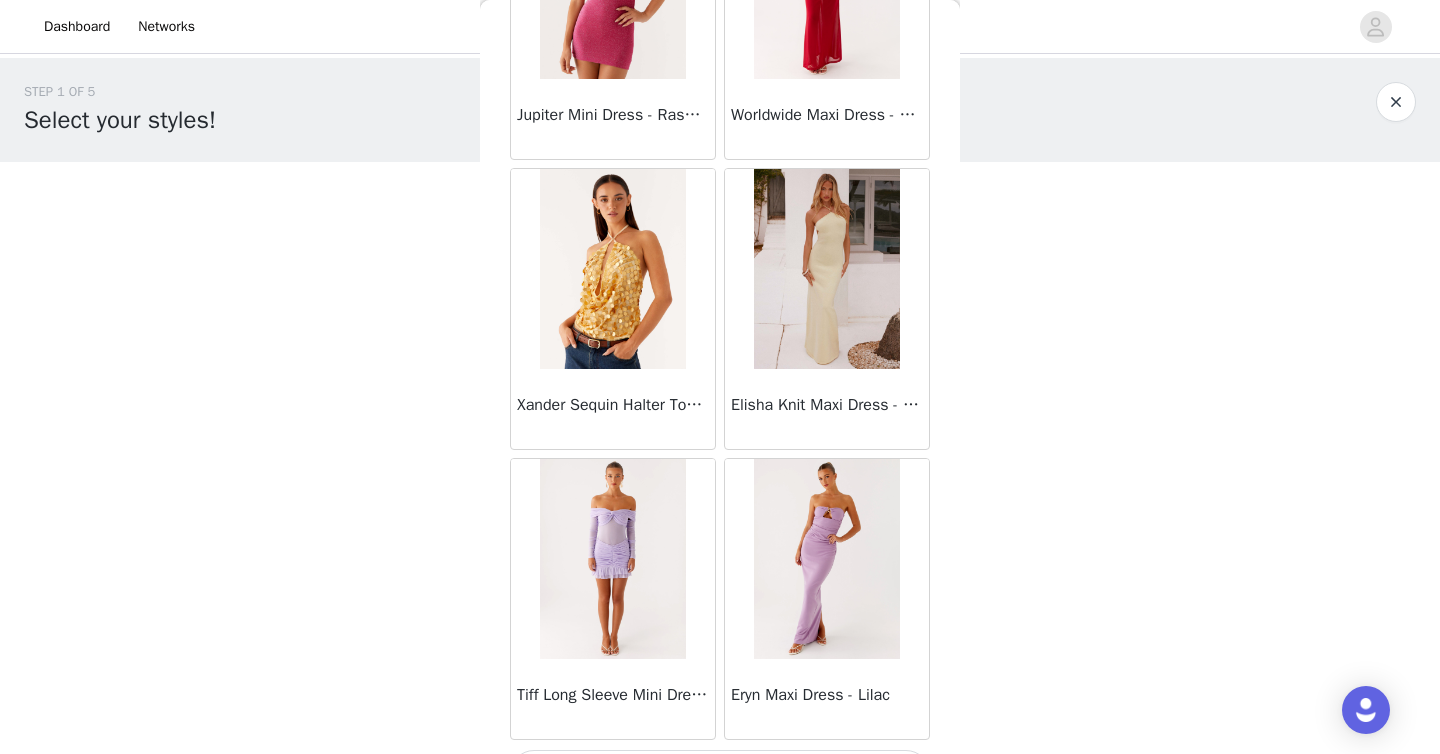 scroll, scrollTop: 42906, scrollLeft: 0, axis: vertical 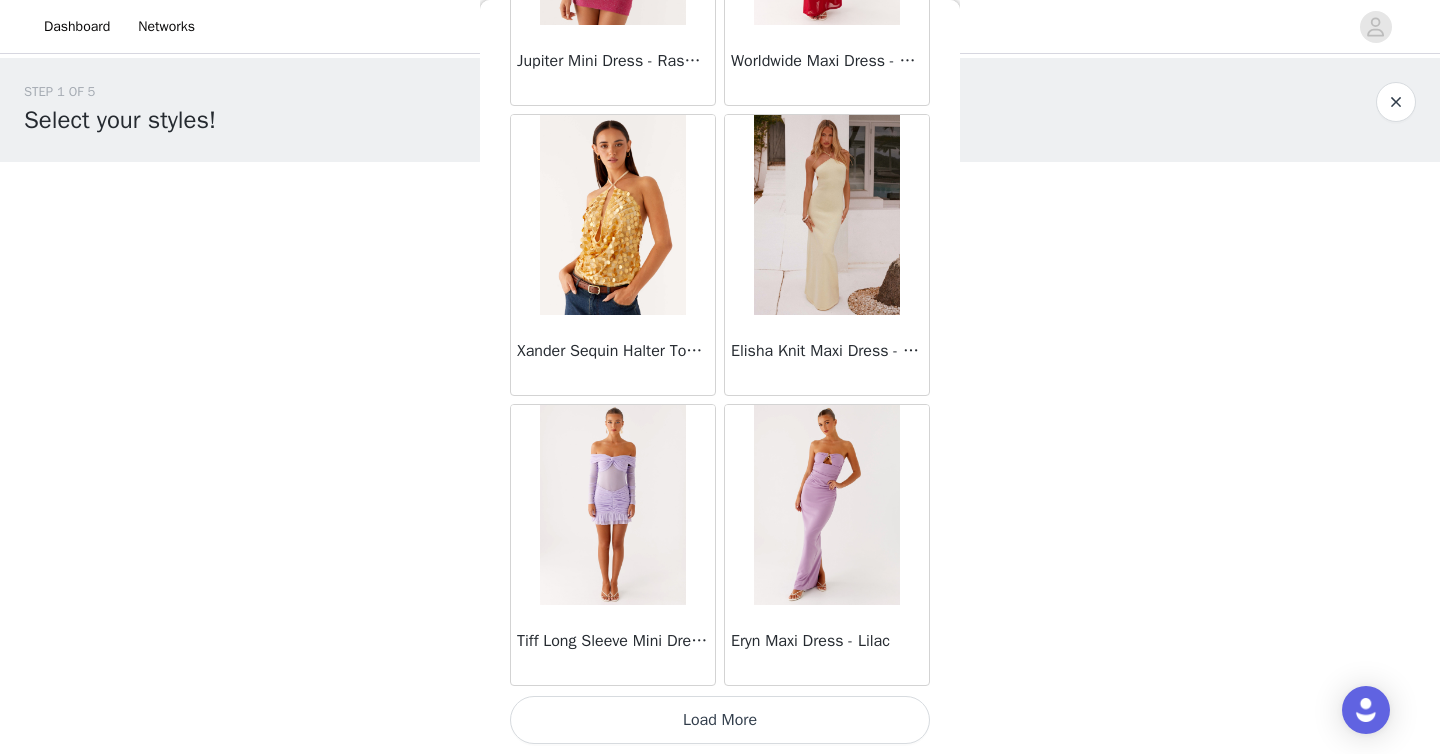 click on "Load More" at bounding box center [720, 720] 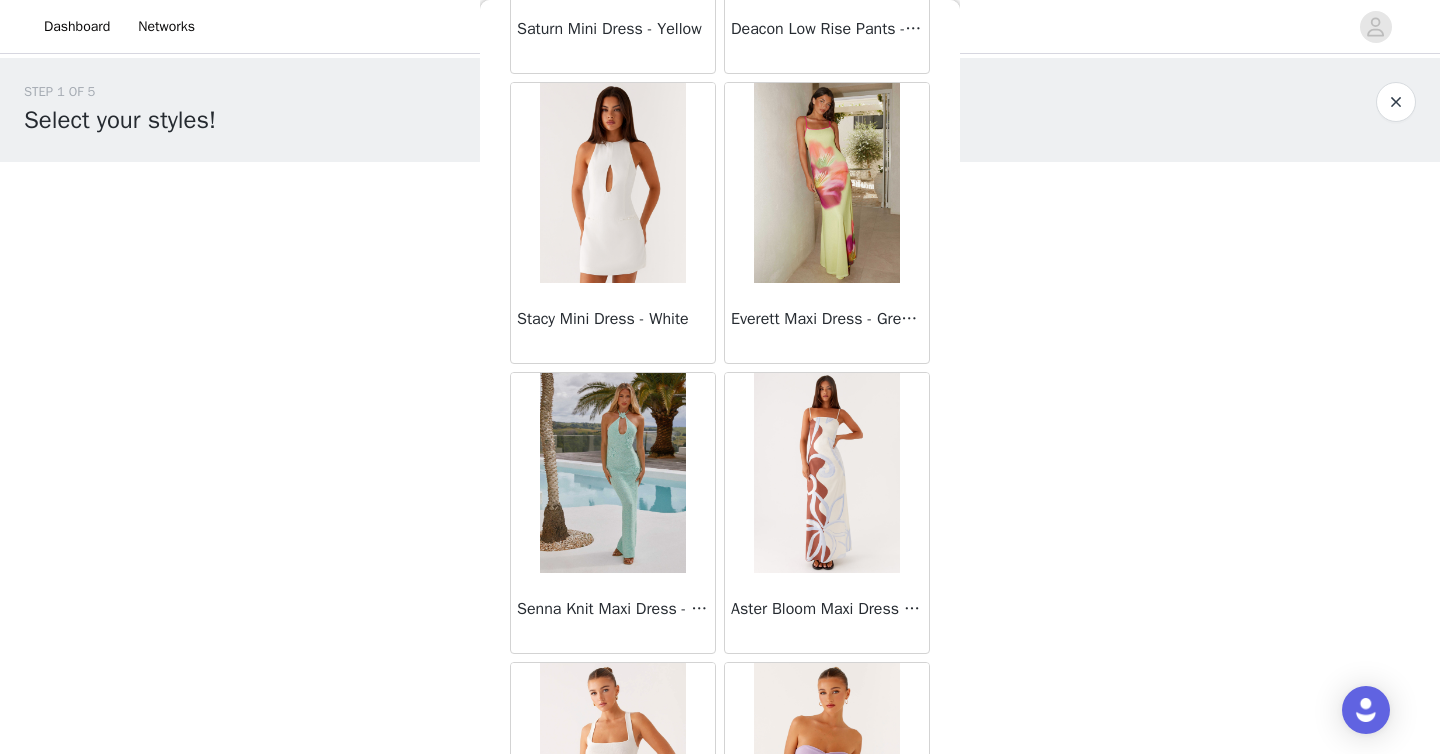scroll, scrollTop: 45806, scrollLeft: 0, axis: vertical 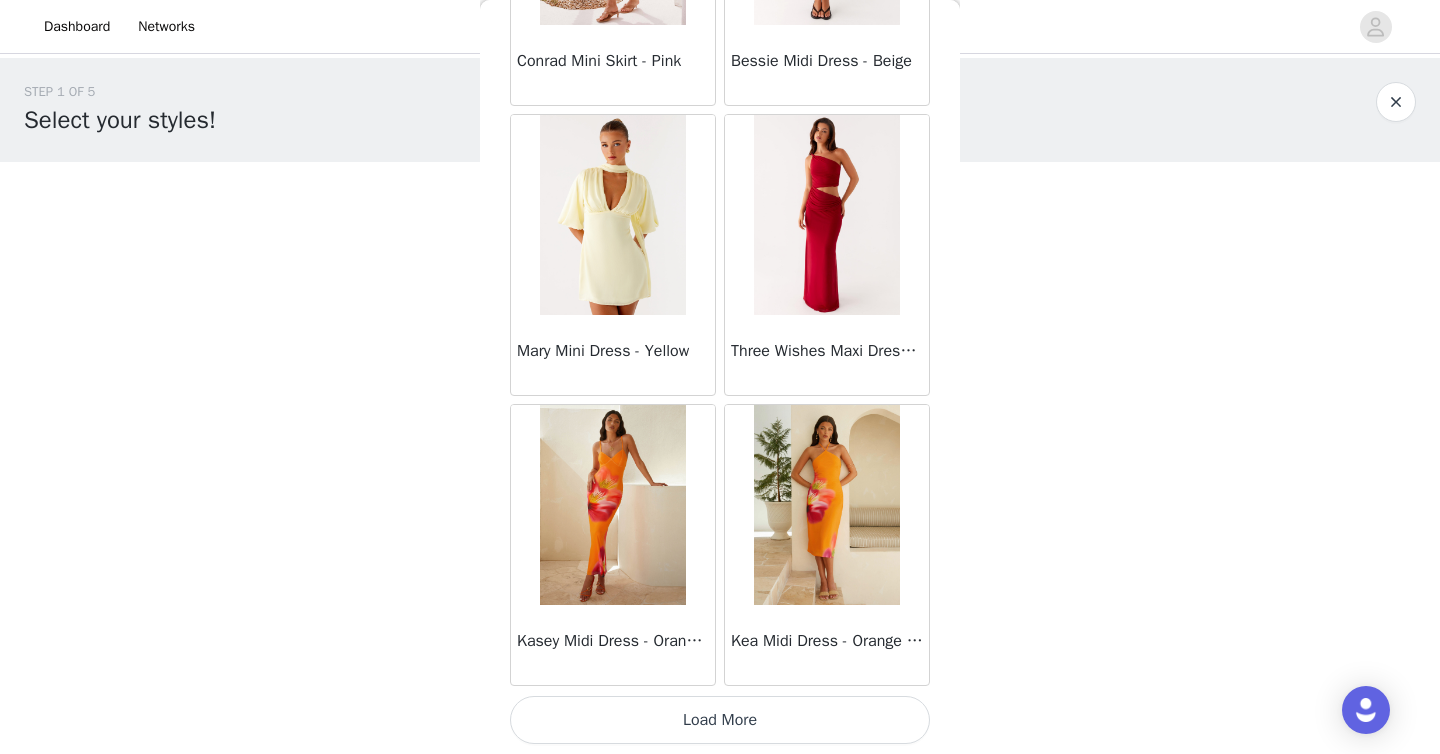 click on "Load More" at bounding box center [720, 720] 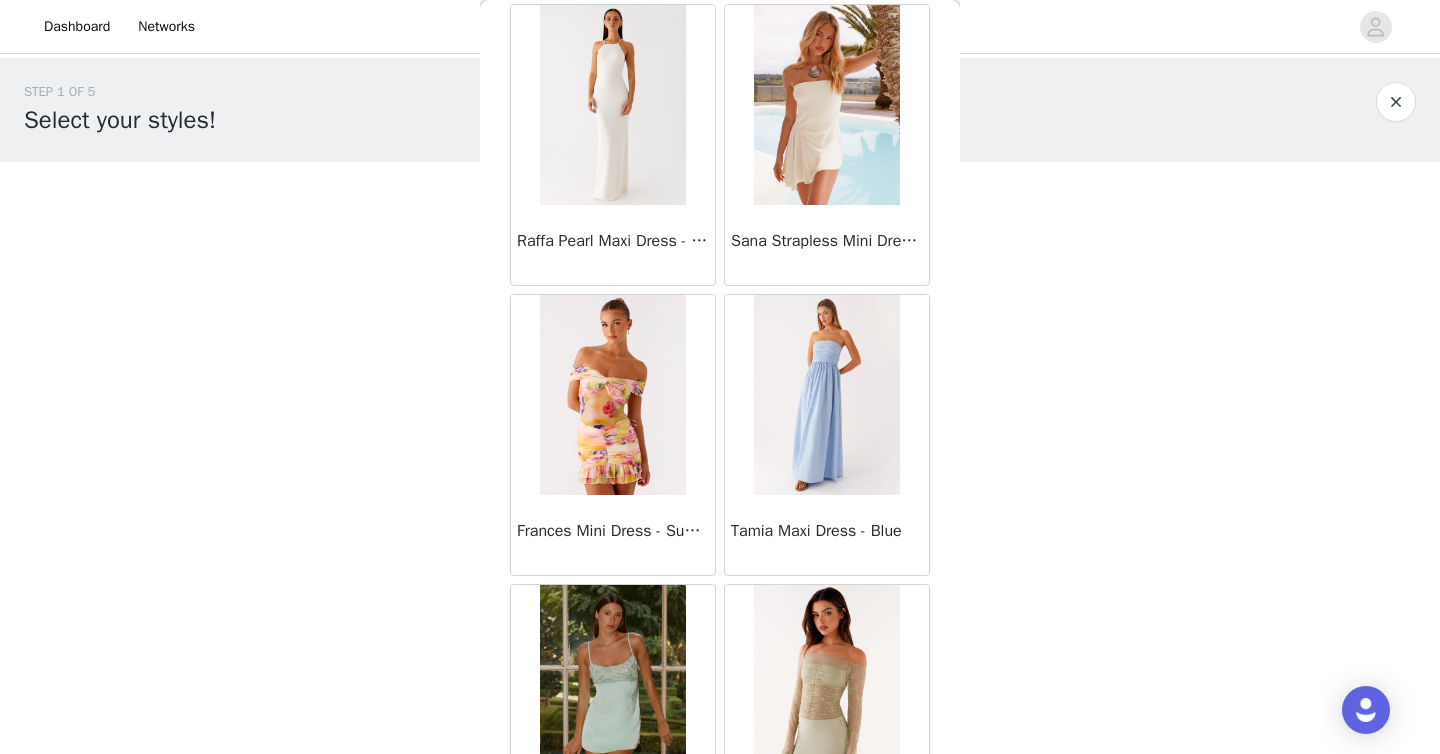 scroll, scrollTop: 48706, scrollLeft: 0, axis: vertical 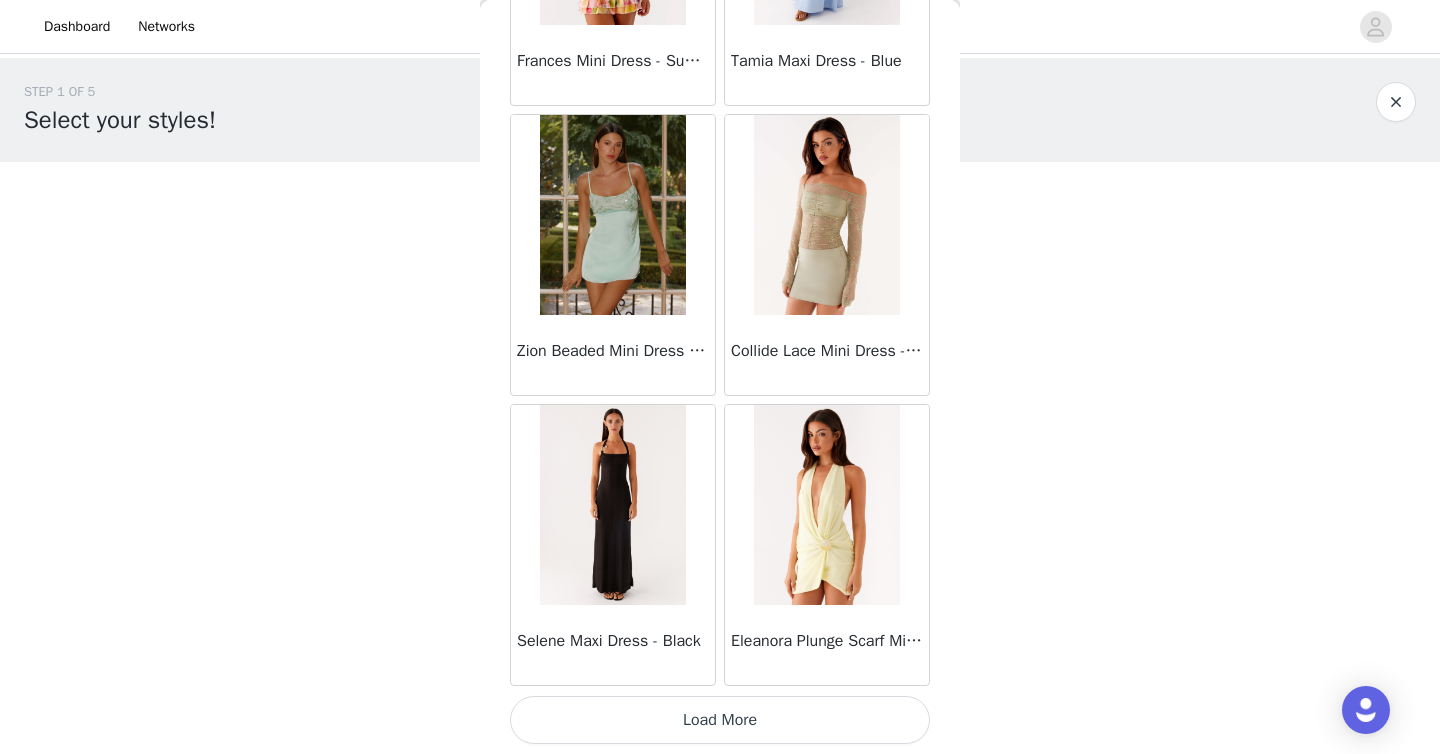click on "Load More" at bounding box center (720, 720) 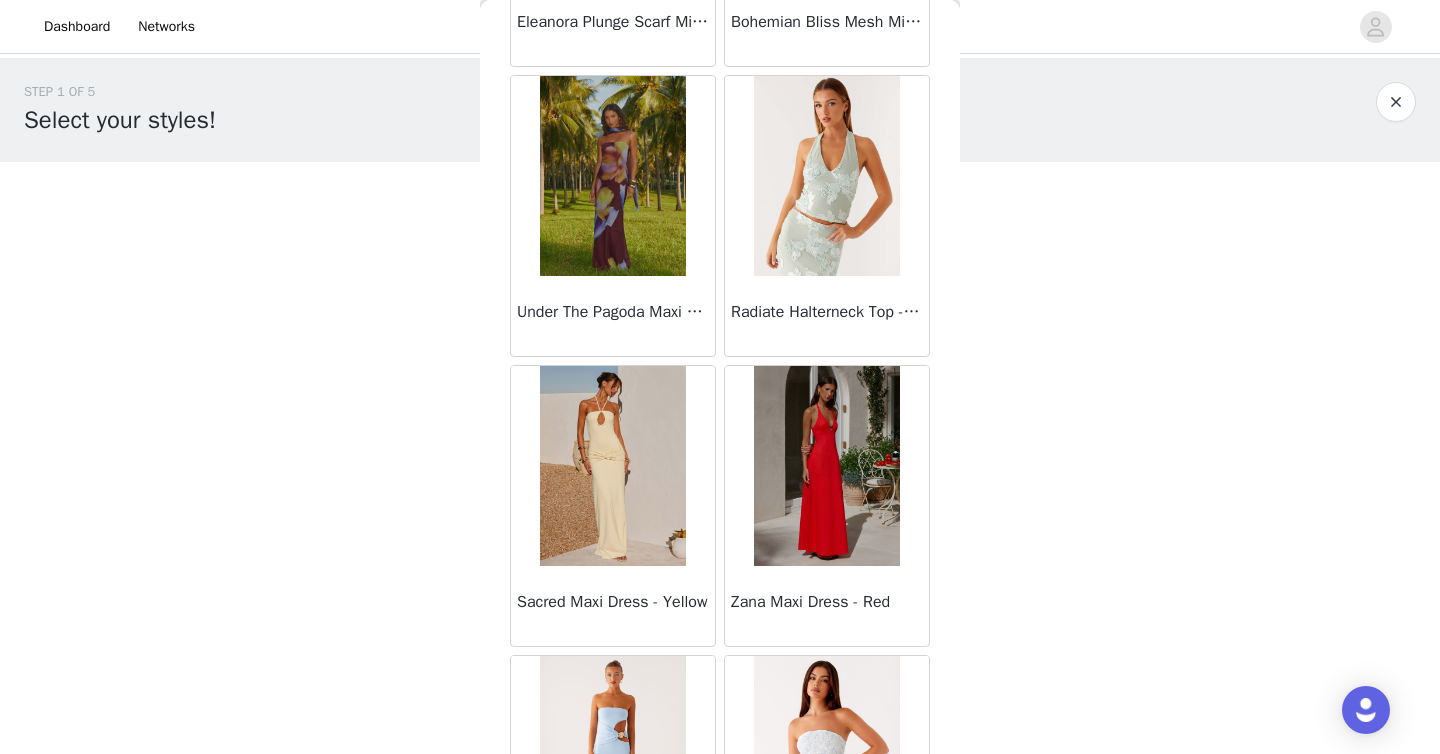 scroll, scrollTop: 51606, scrollLeft: 0, axis: vertical 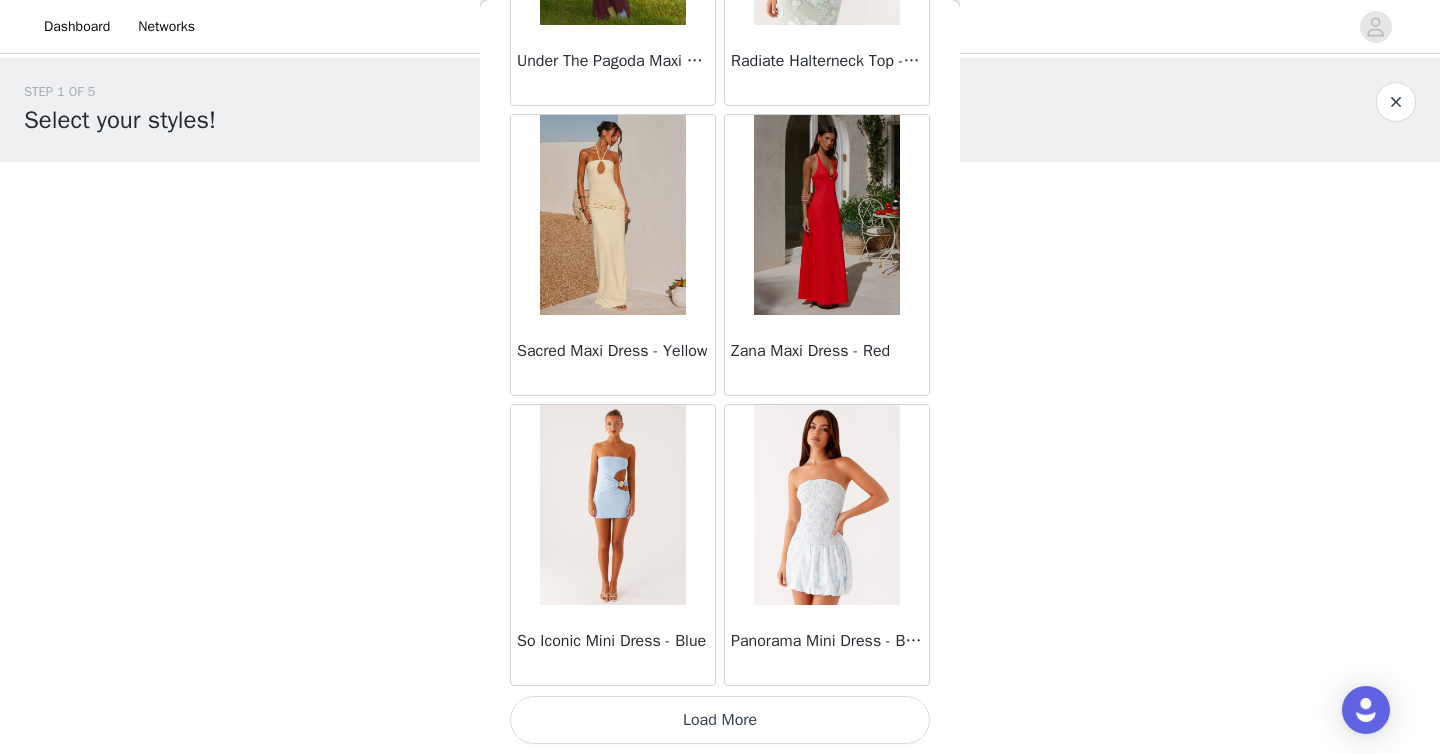 click on "Load More" at bounding box center (720, 720) 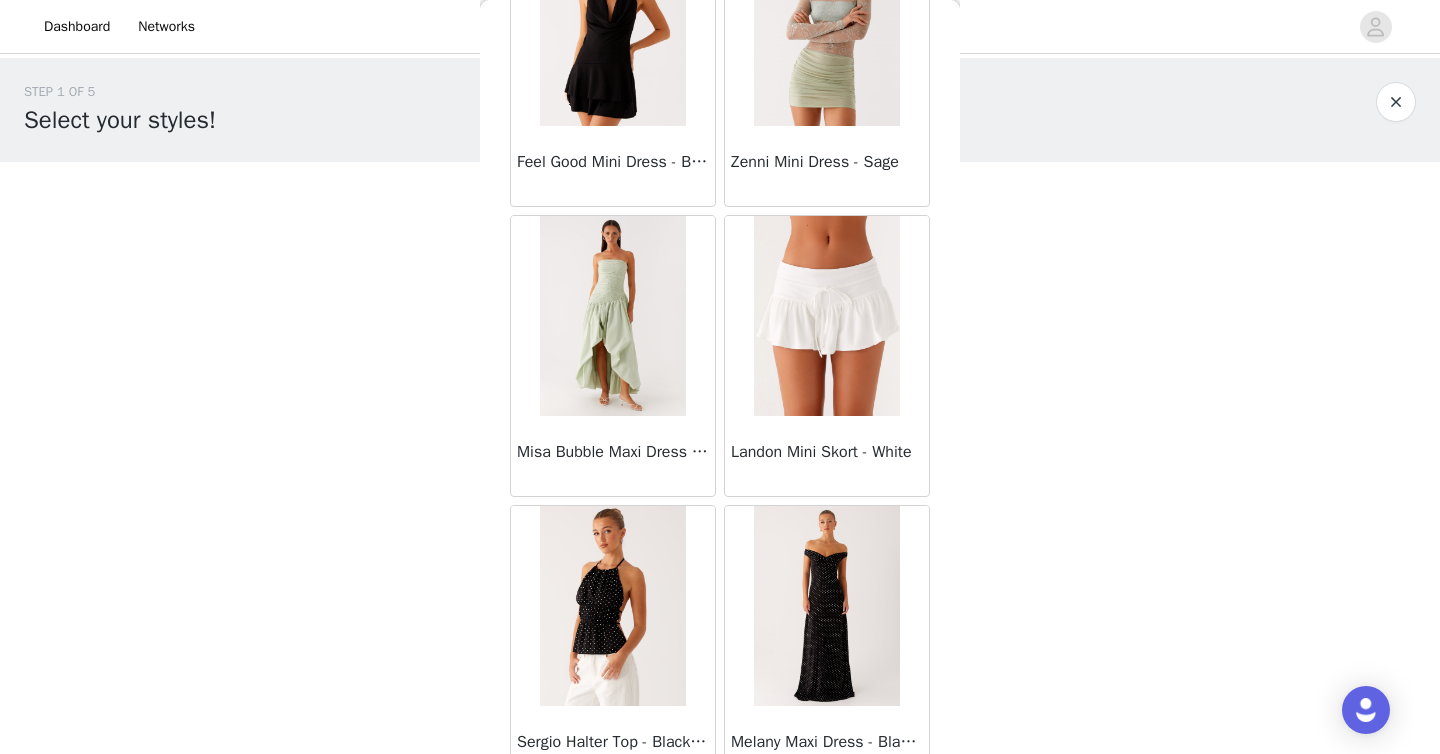 scroll, scrollTop: 54506, scrollLeft: 0, axis: vertical 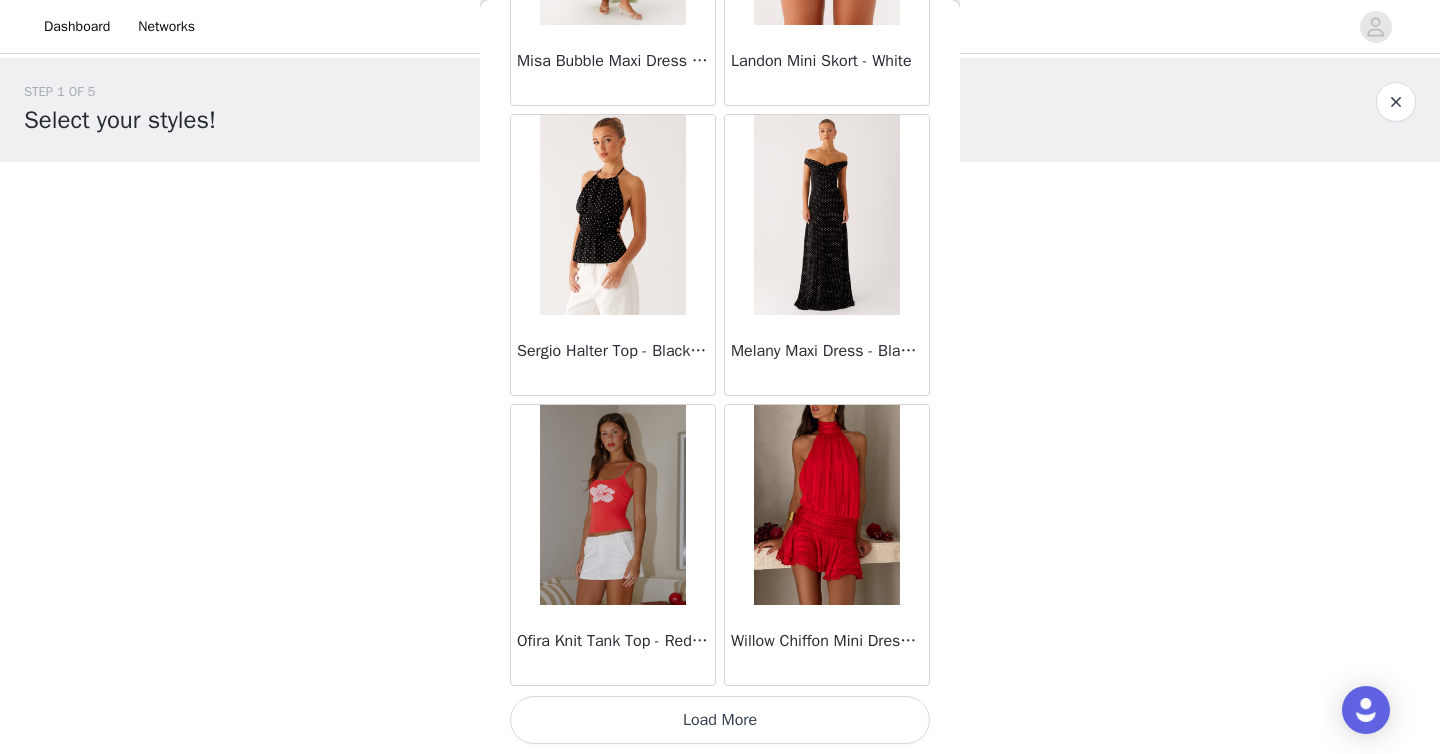 click on "Load More" at bounding box center (720, 720) 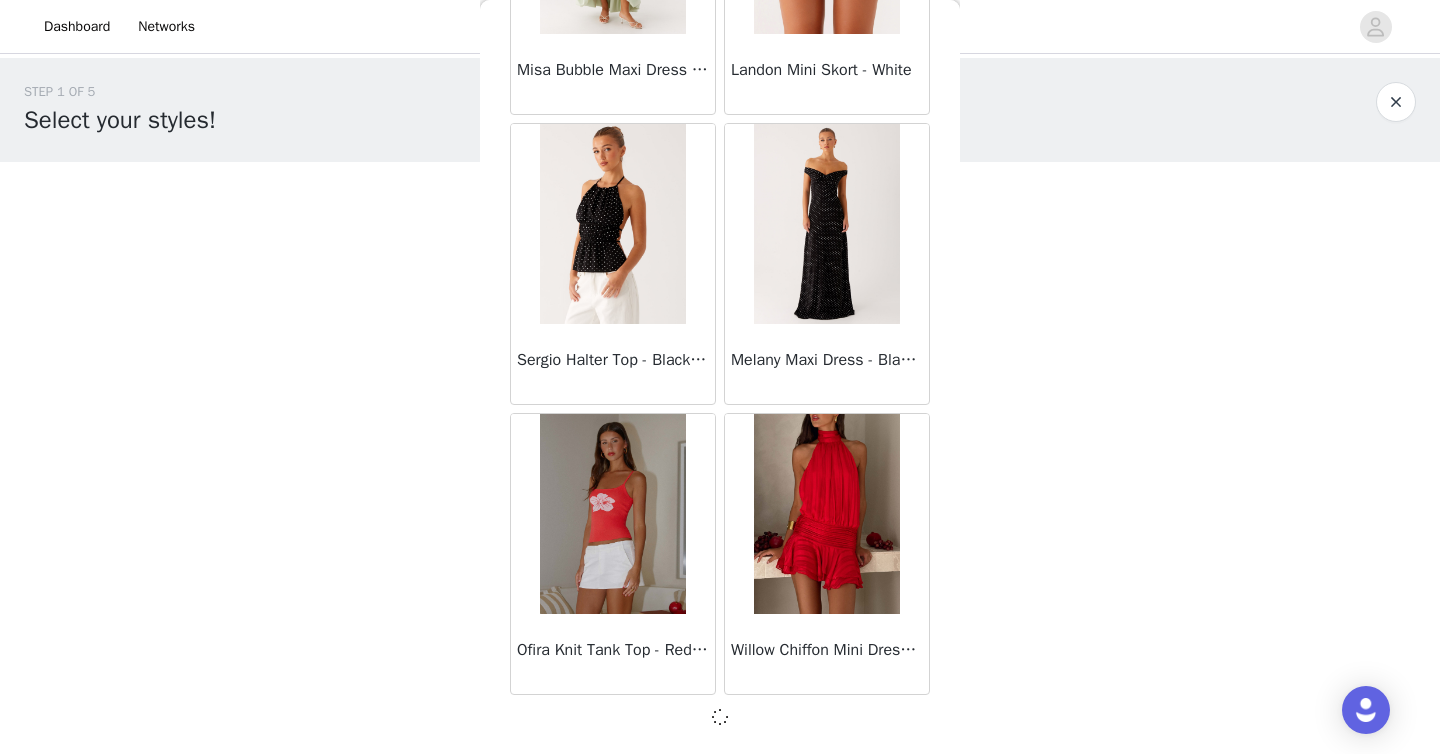 scroll, scrollTop: 54497, scrollLeft: 0, axis: vertical 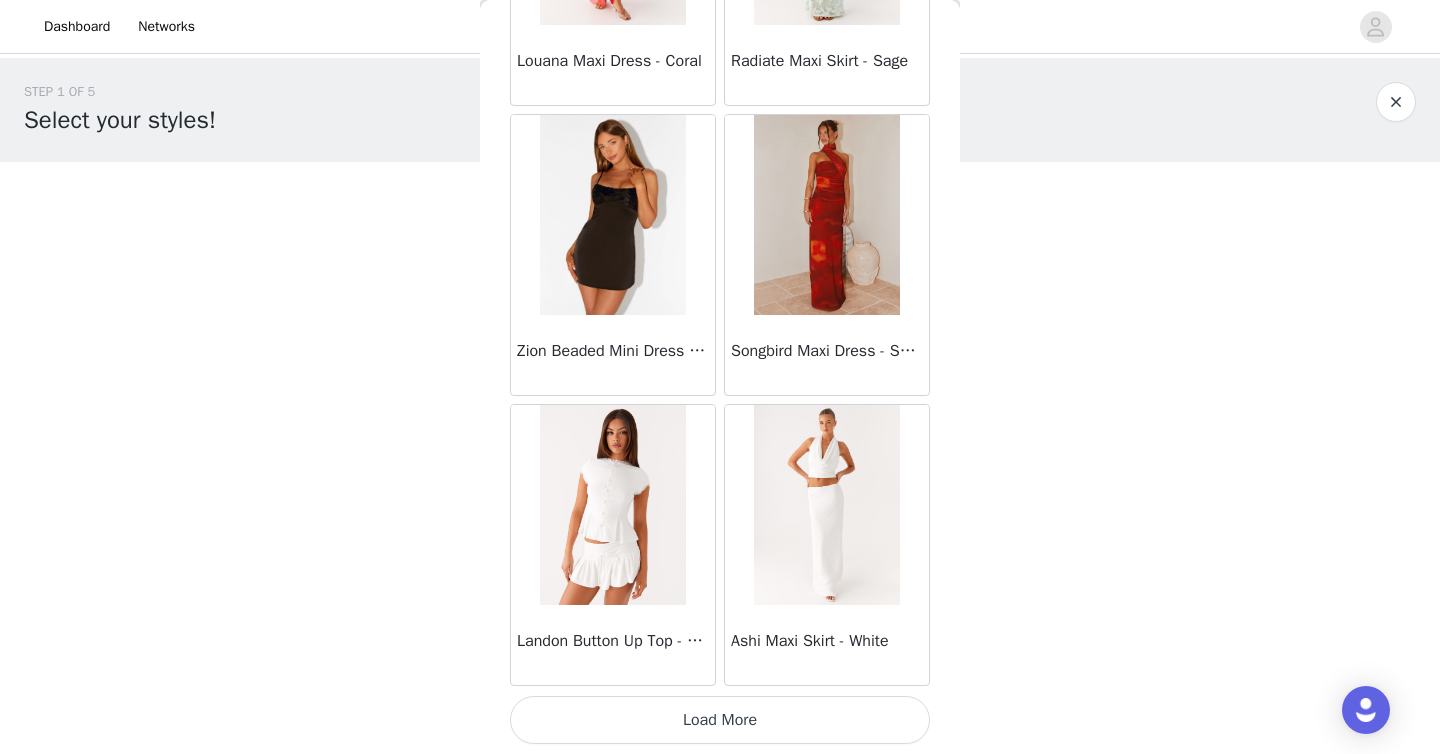 click on "Load More" at bounding box center [720, 720] 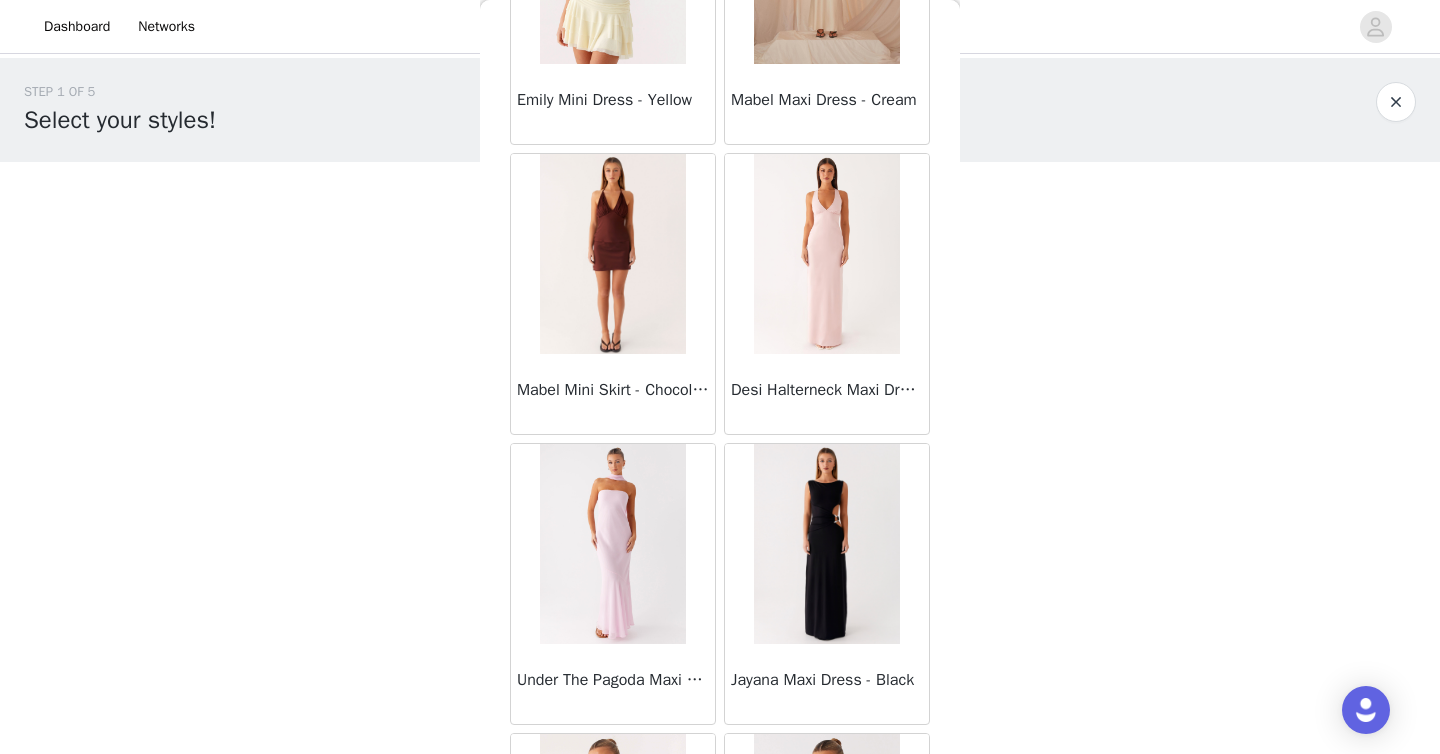 scroll, scrollTop: 60306, scrollLeft: 0, axis: vertical 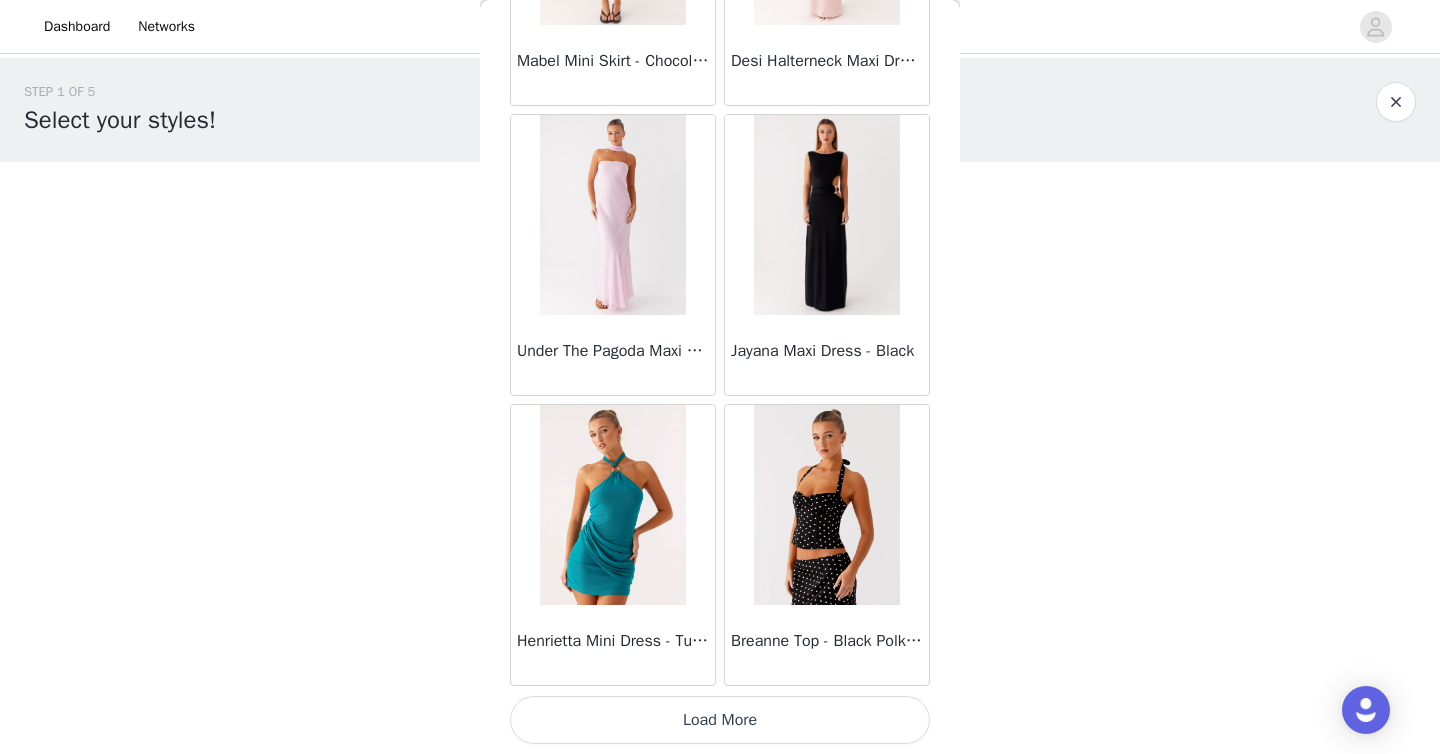 click on "Load More" at bounding box center (720, 720) 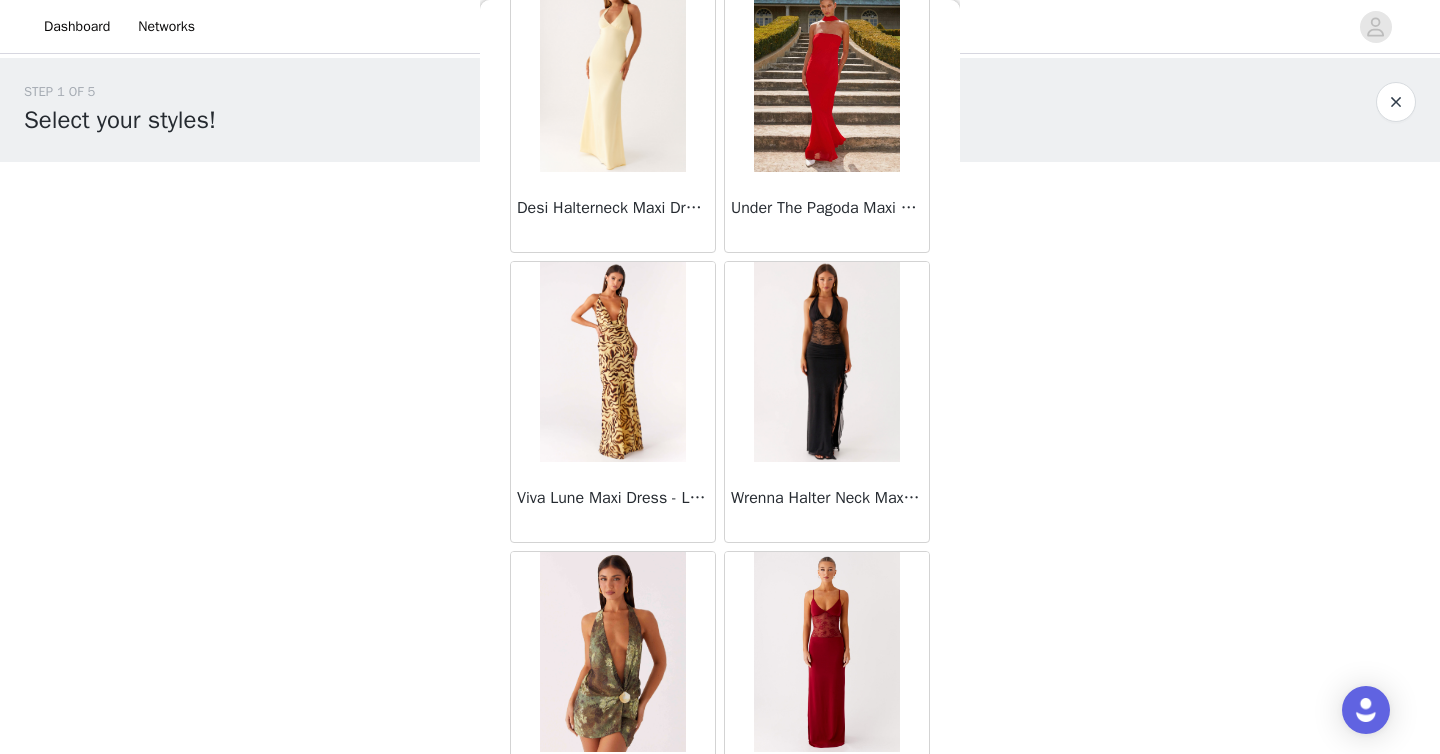 scroll, scrollTop: 63206, scrollLeft: 0, axis: vertical 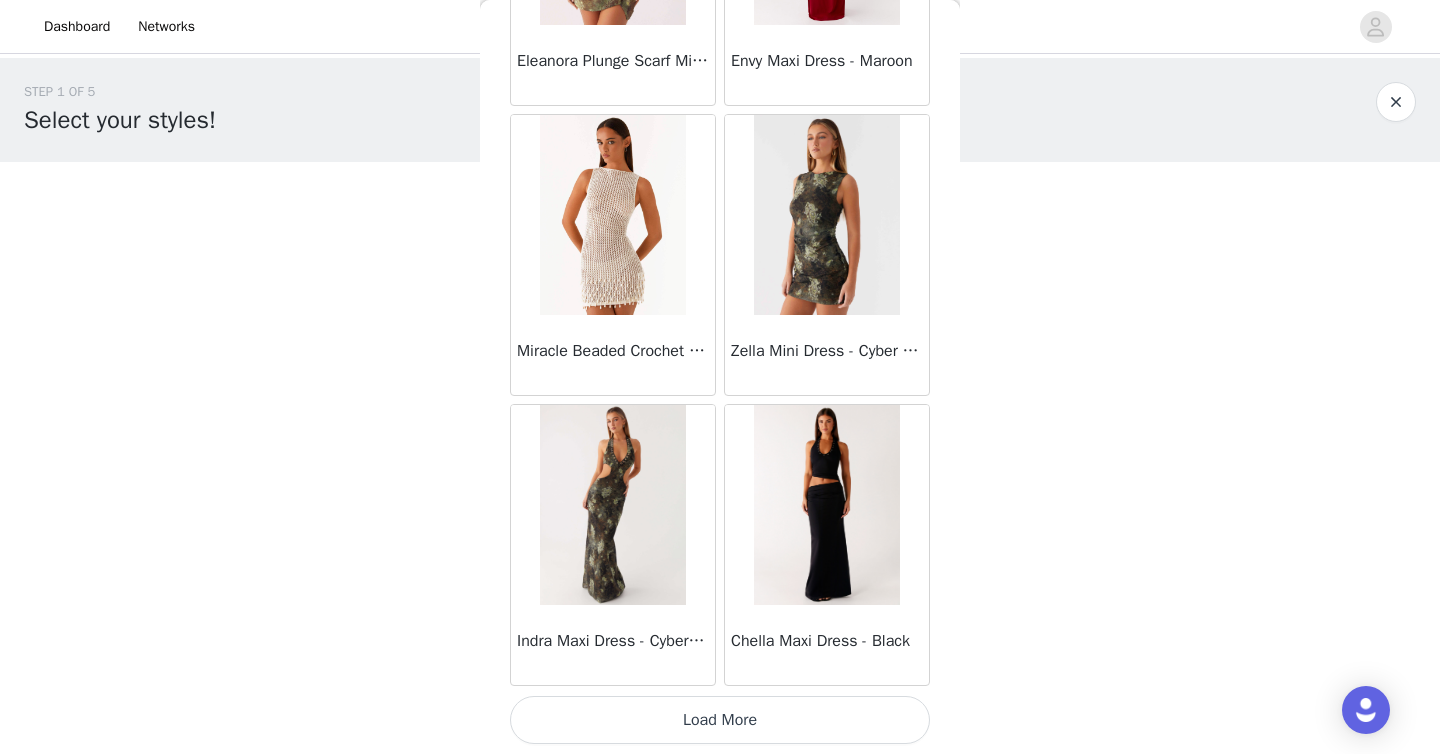 click on "Load More" at bounding box center (720, 720) 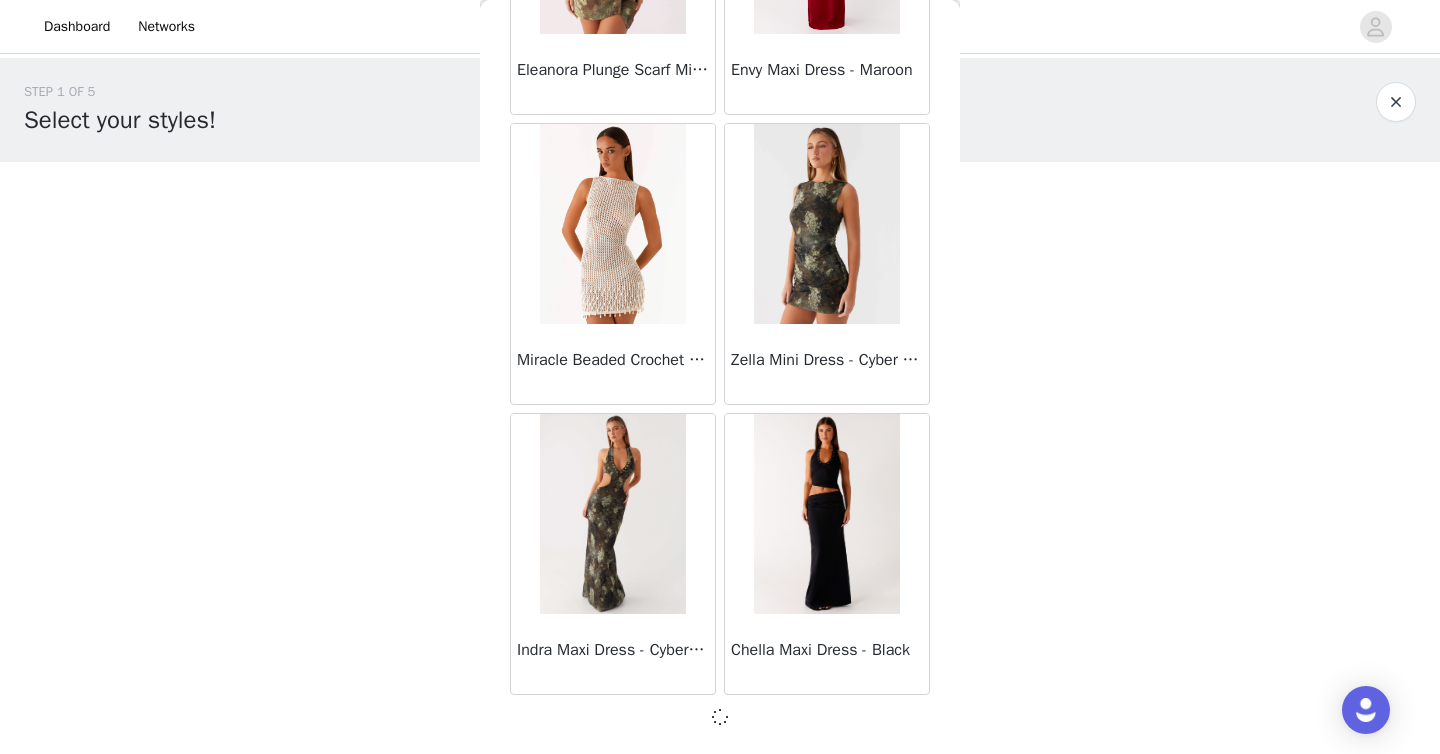 scroll, scrollTop: 63197, scrollLeft: 0, axis: vertical 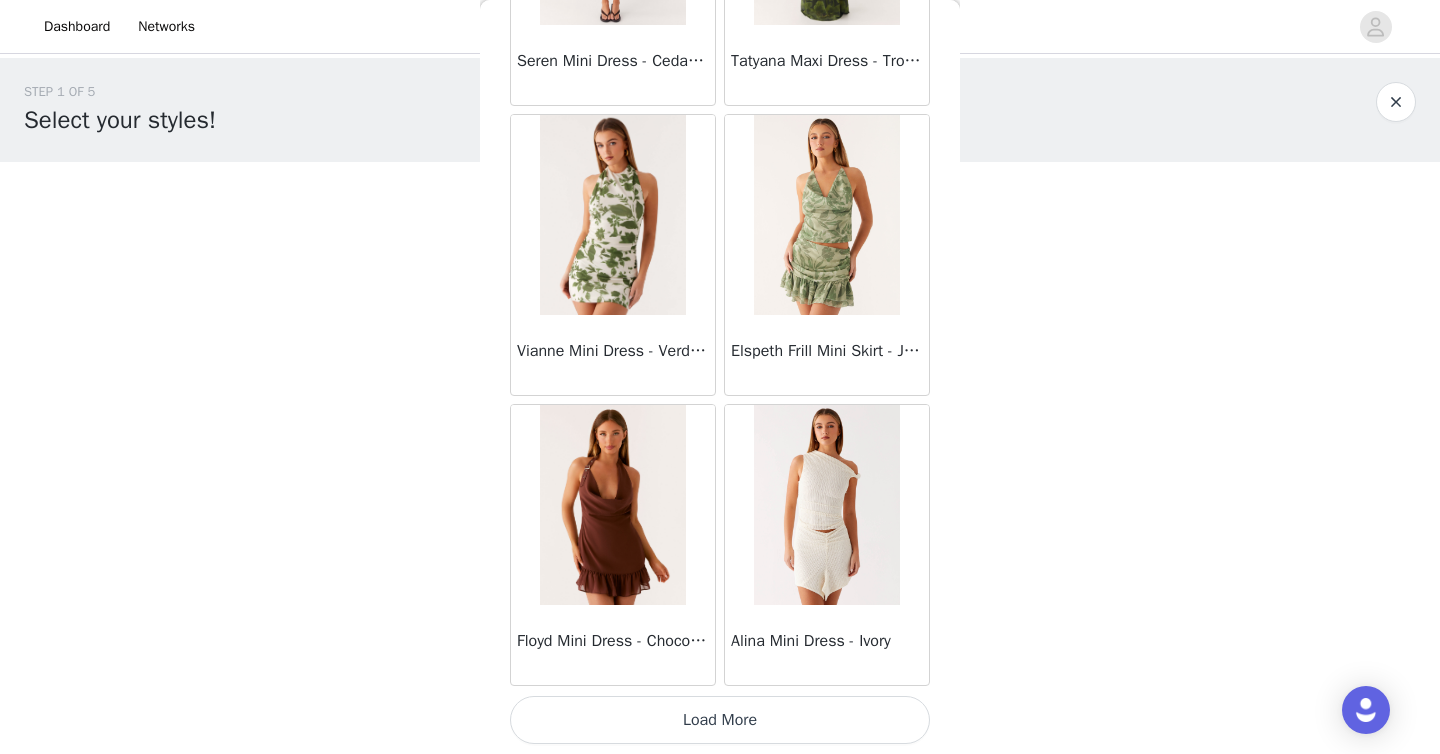 click on "Load More" at bounding box center [720, 720] 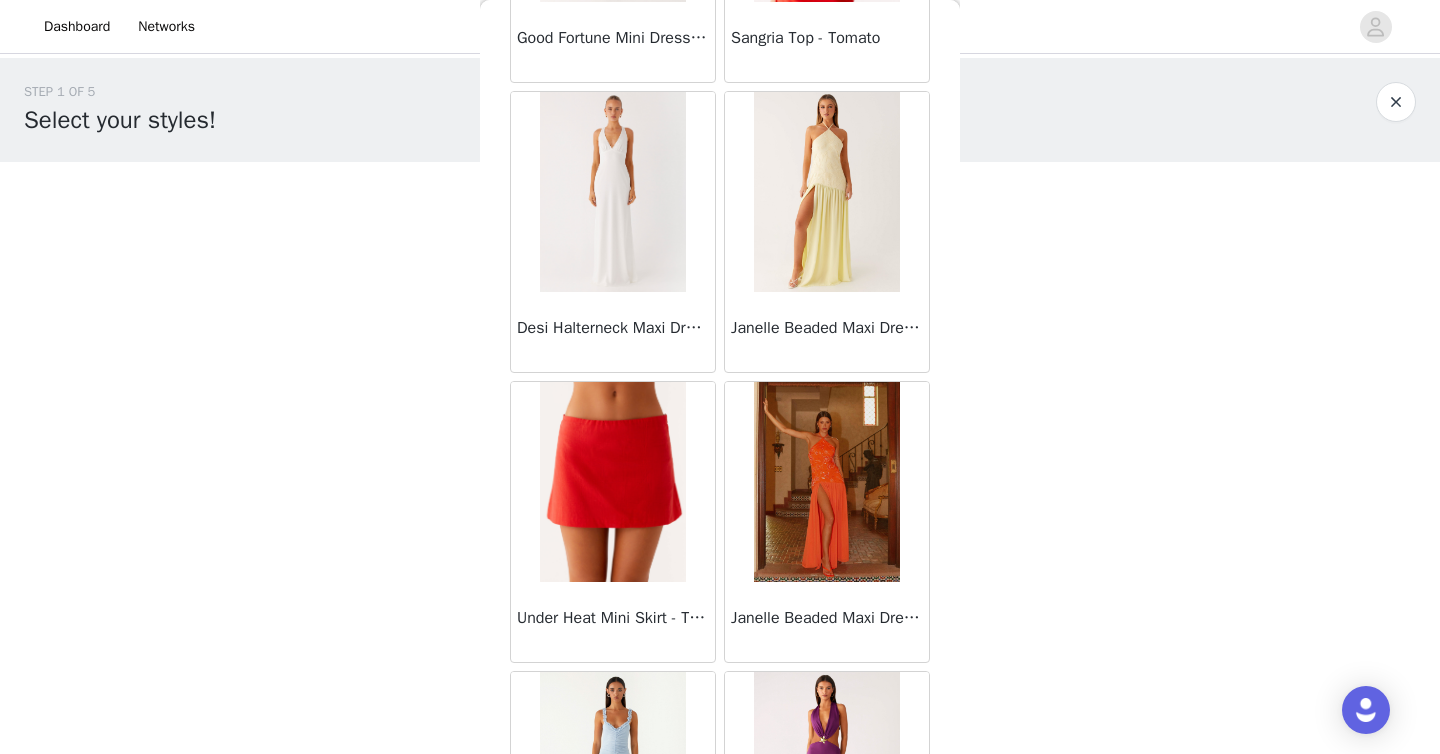 scroll, scrollTop: 69006, scrollLeft: 0, axis: vertical 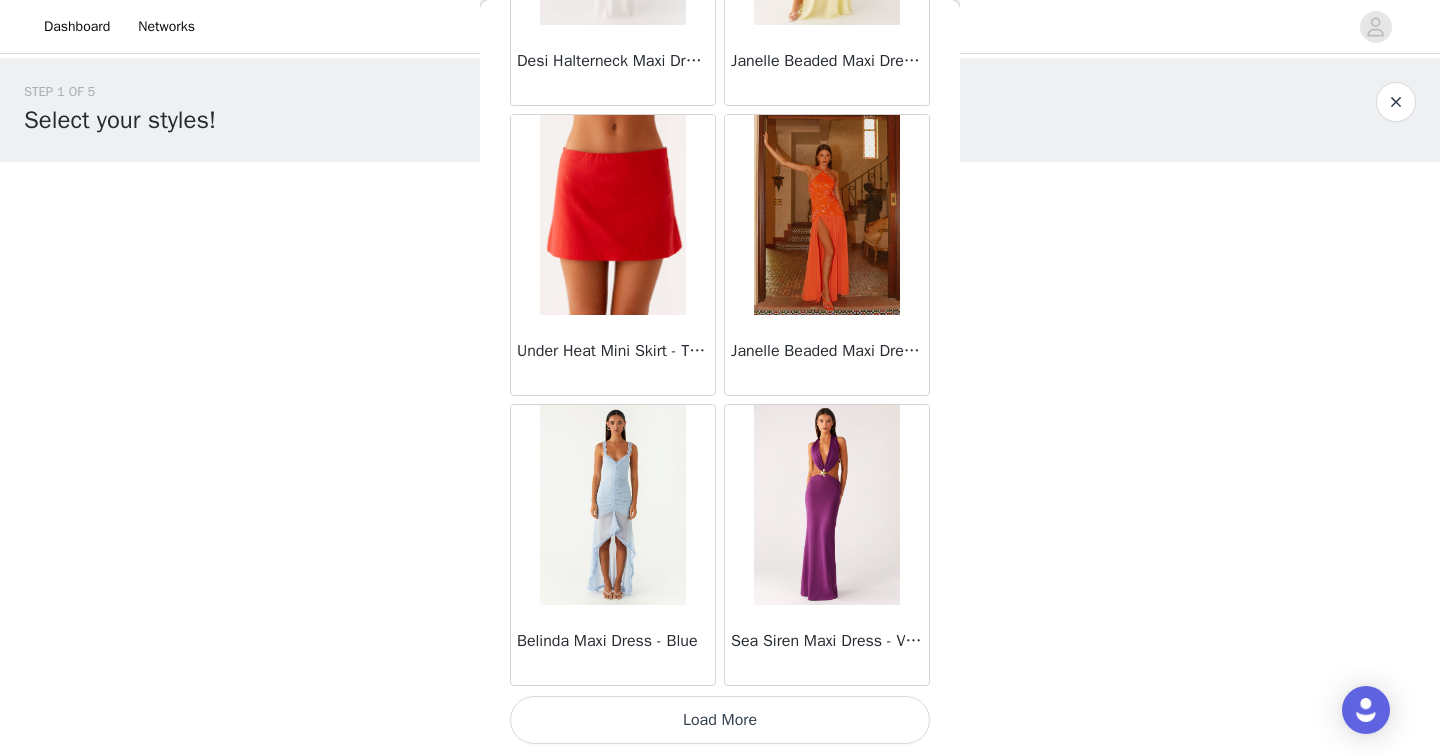 click on "Load More" at bounding box center [720, 720] 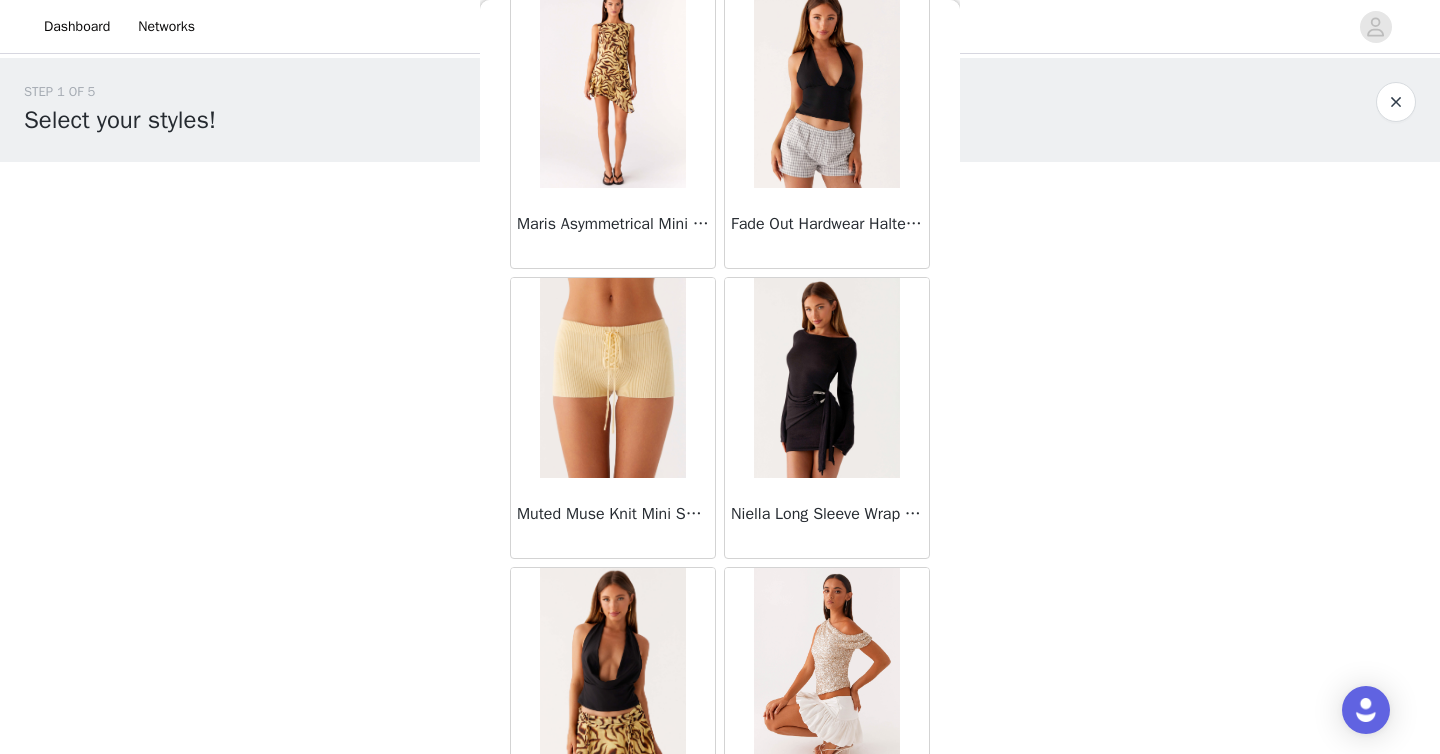 scroll, scrollTop: 71906, scrollLeft: 0, axis: vertical 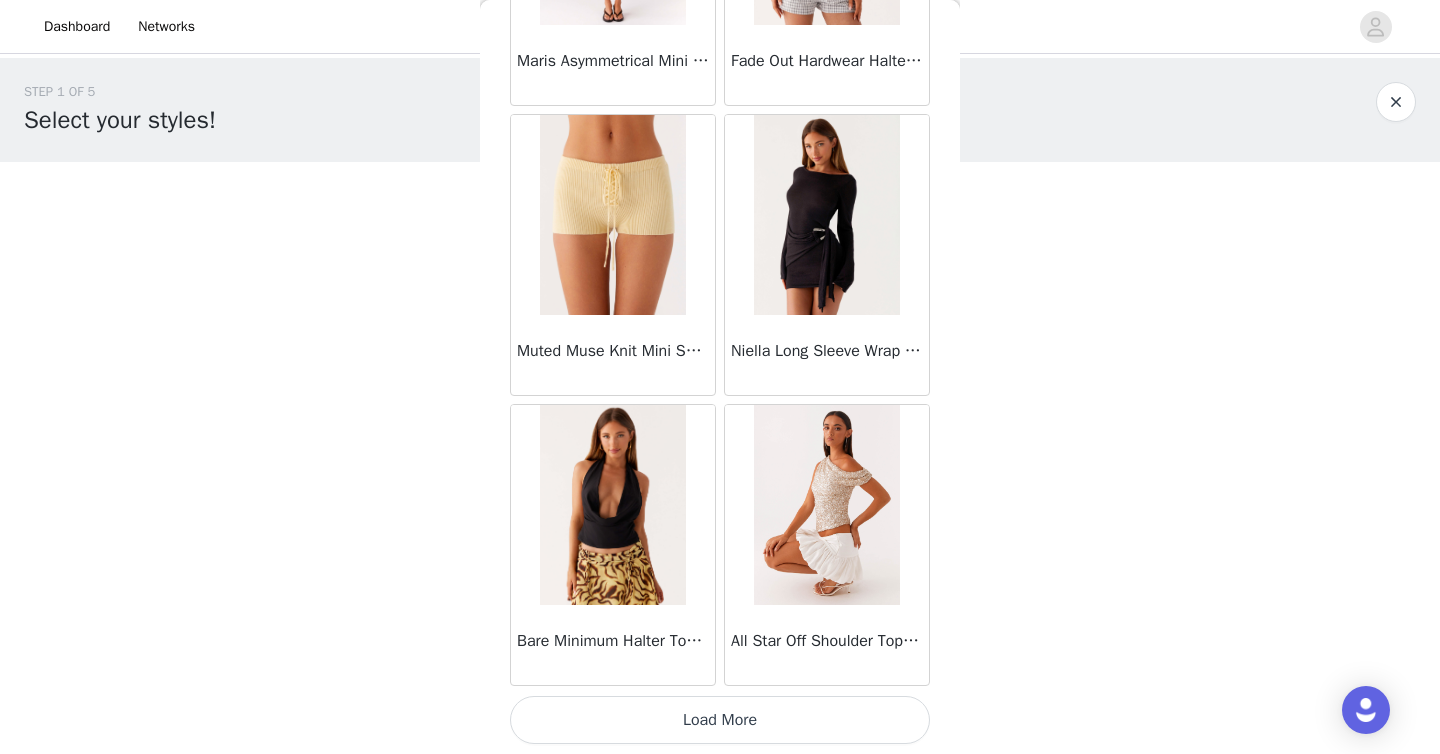 click on "Load More" at bounding box center (720, 720) 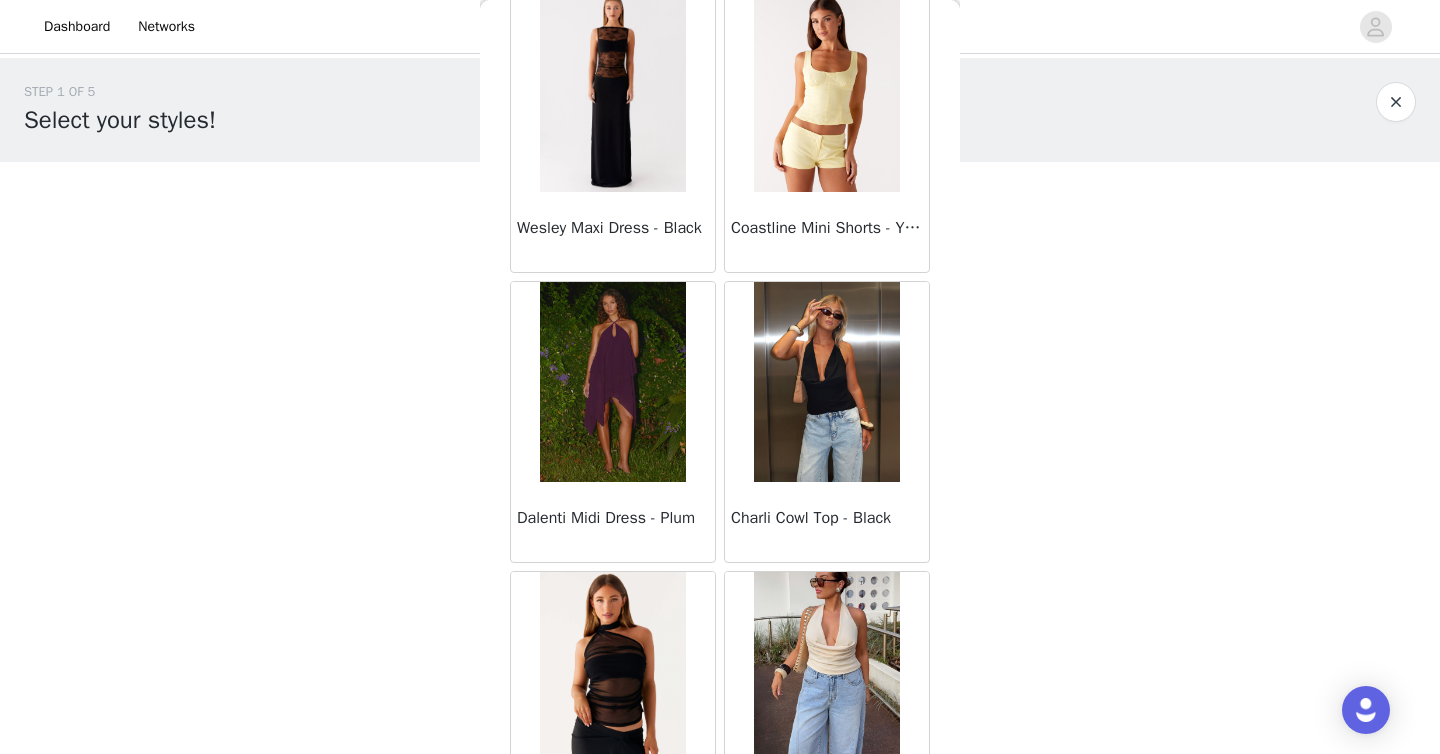 scroll, scrollTop: 74806, scrollLeft: 0, axis: vertical 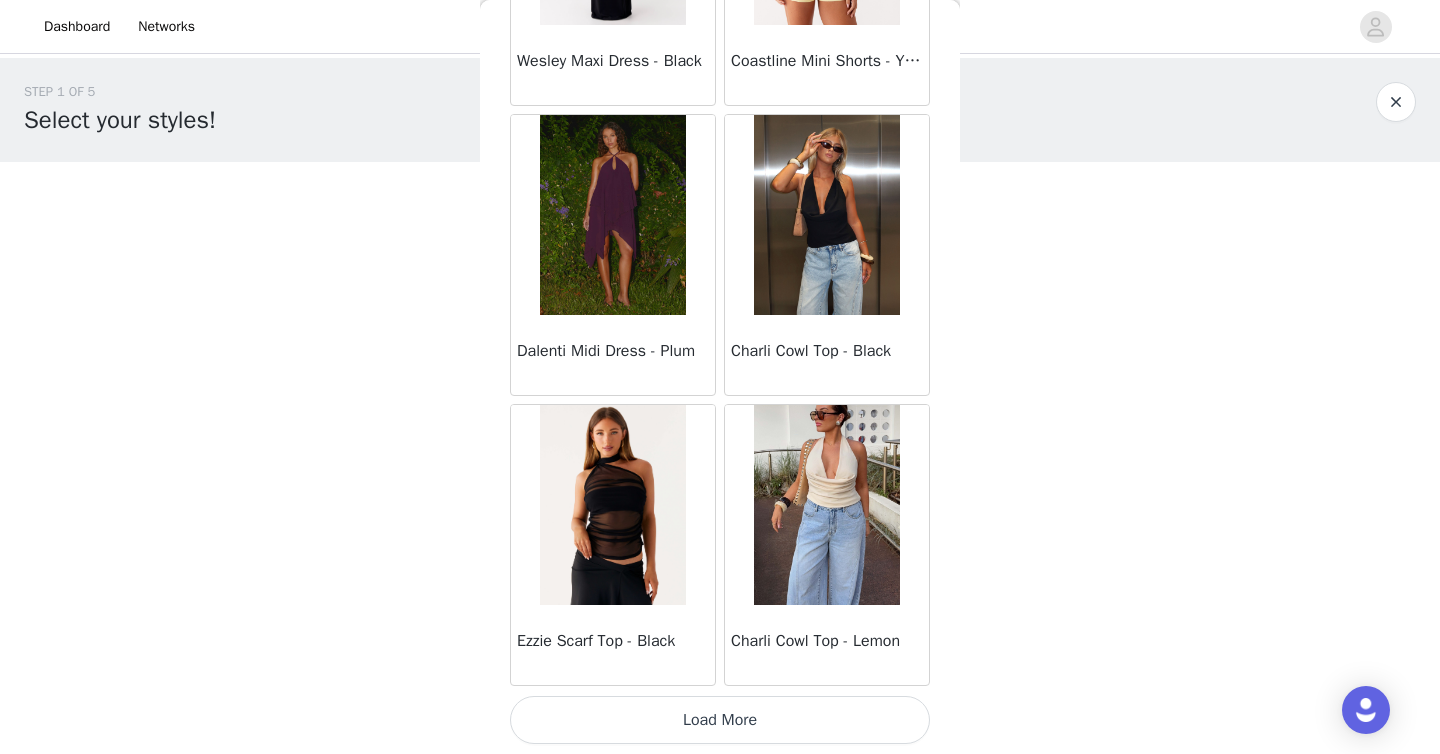 click on "Load More" at bounding box center [720, 720] 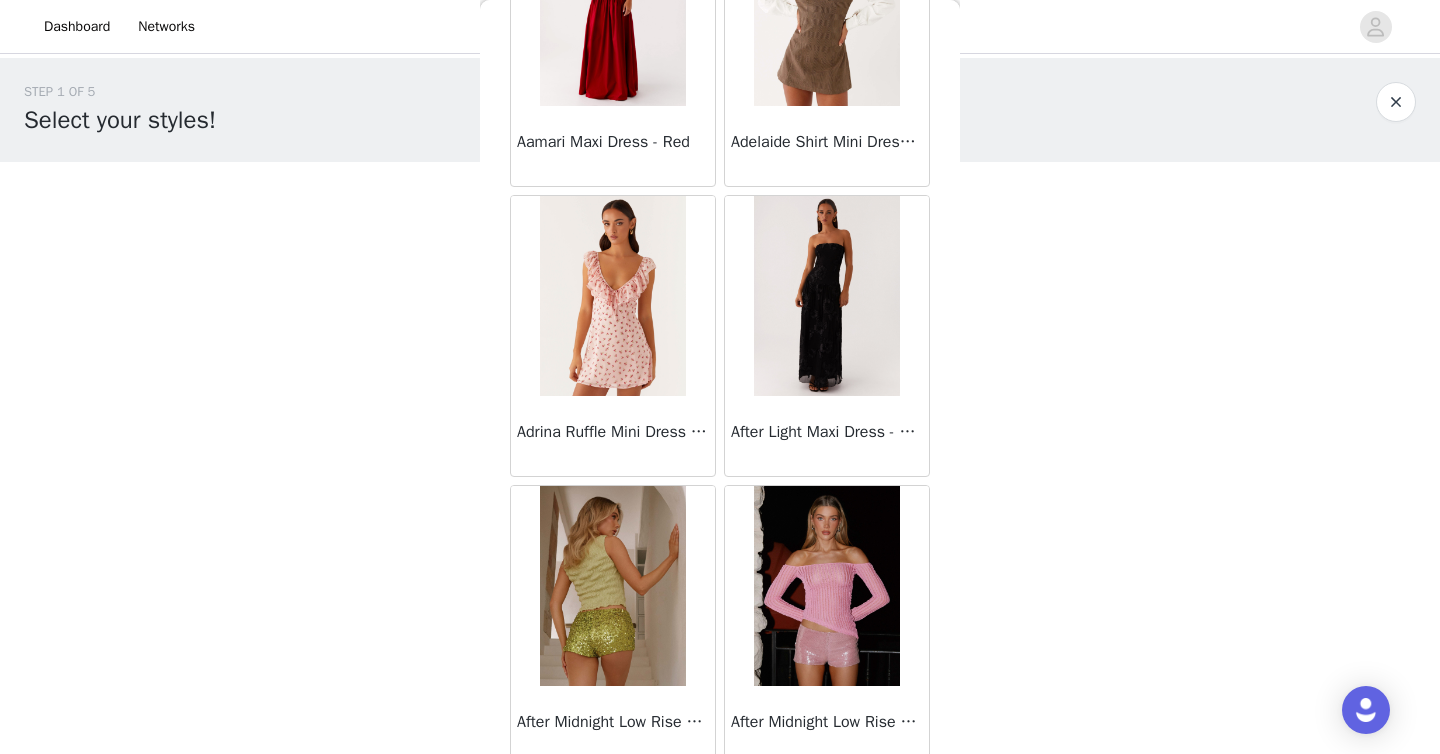 scroll, scrollTop: 77706, scrollLeft: 0, axis: vertical 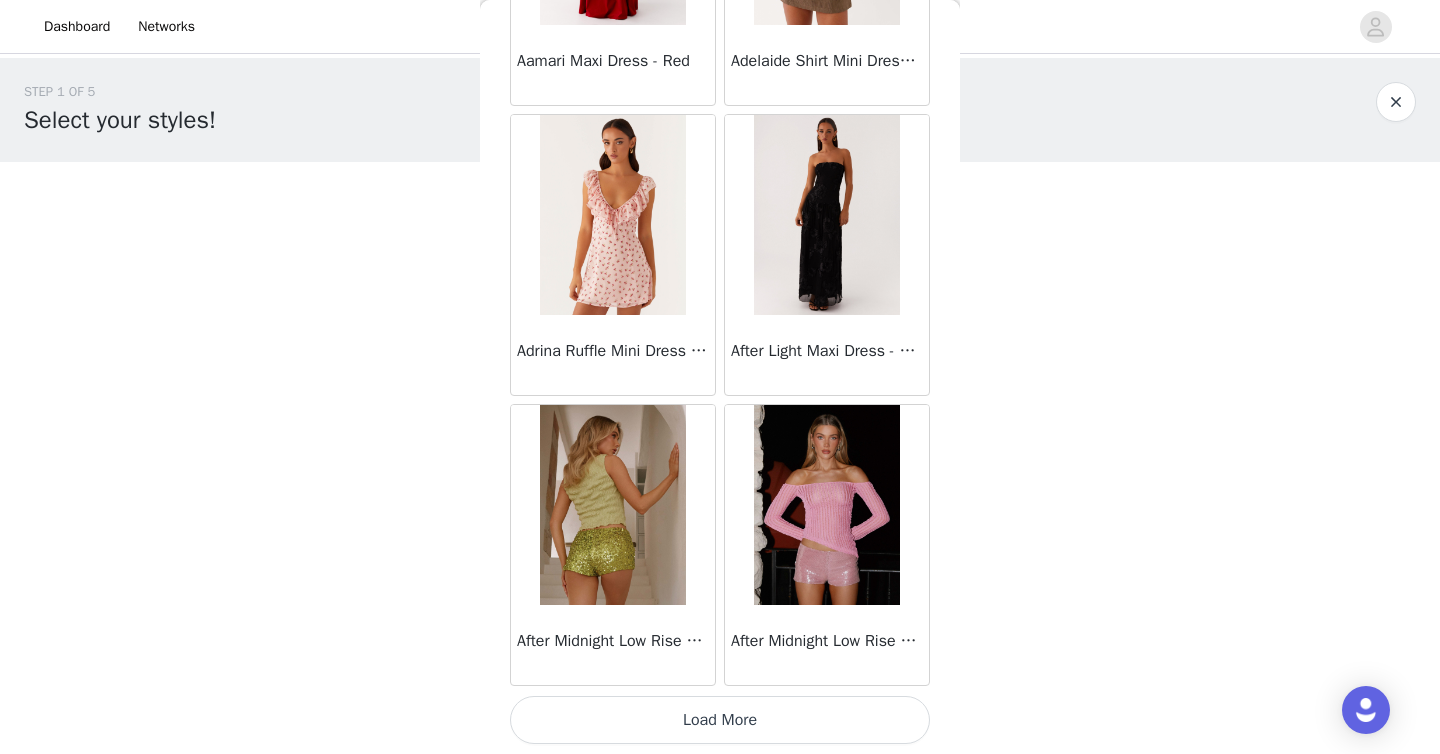 click on "Load More" at bounding box center (720, 720) 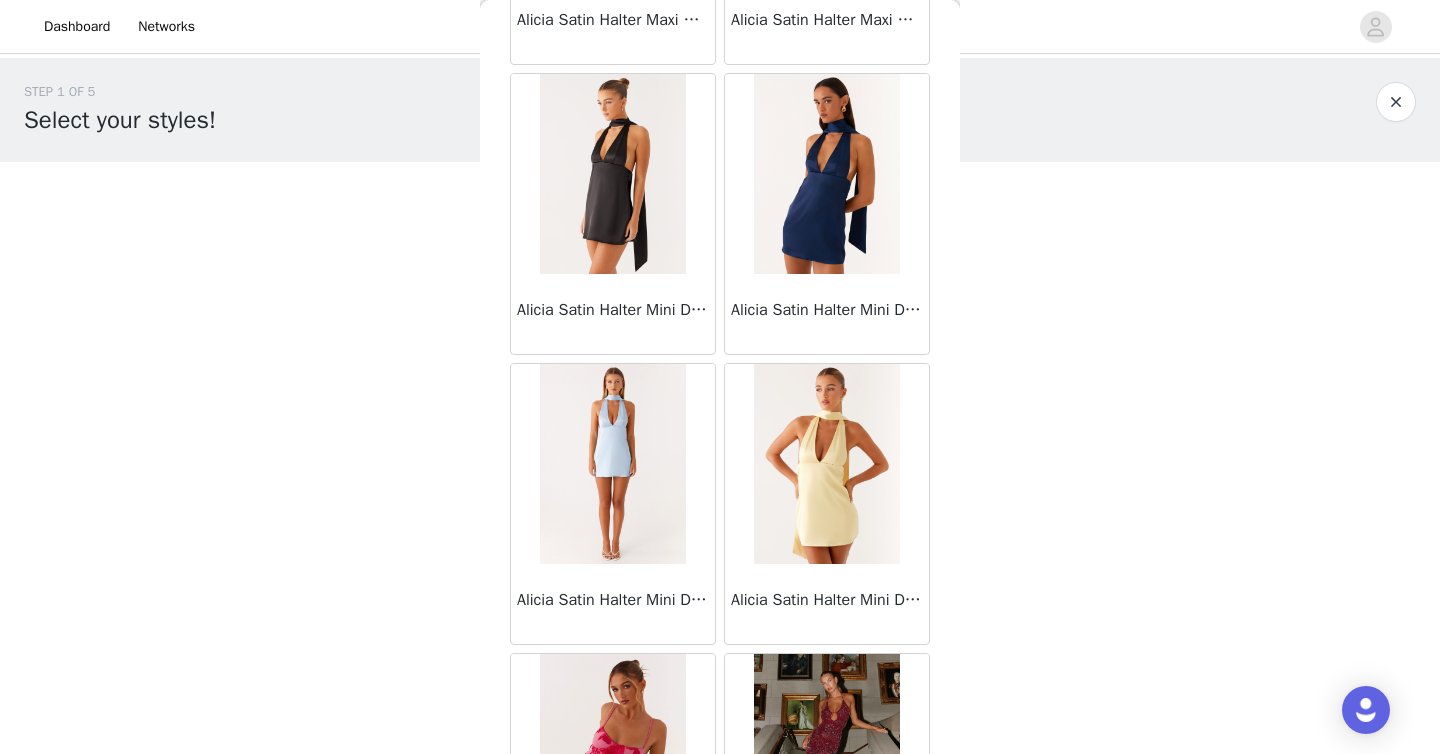 scroll, scrollTop: 80606, scrollLeft: 0, axis: vertical 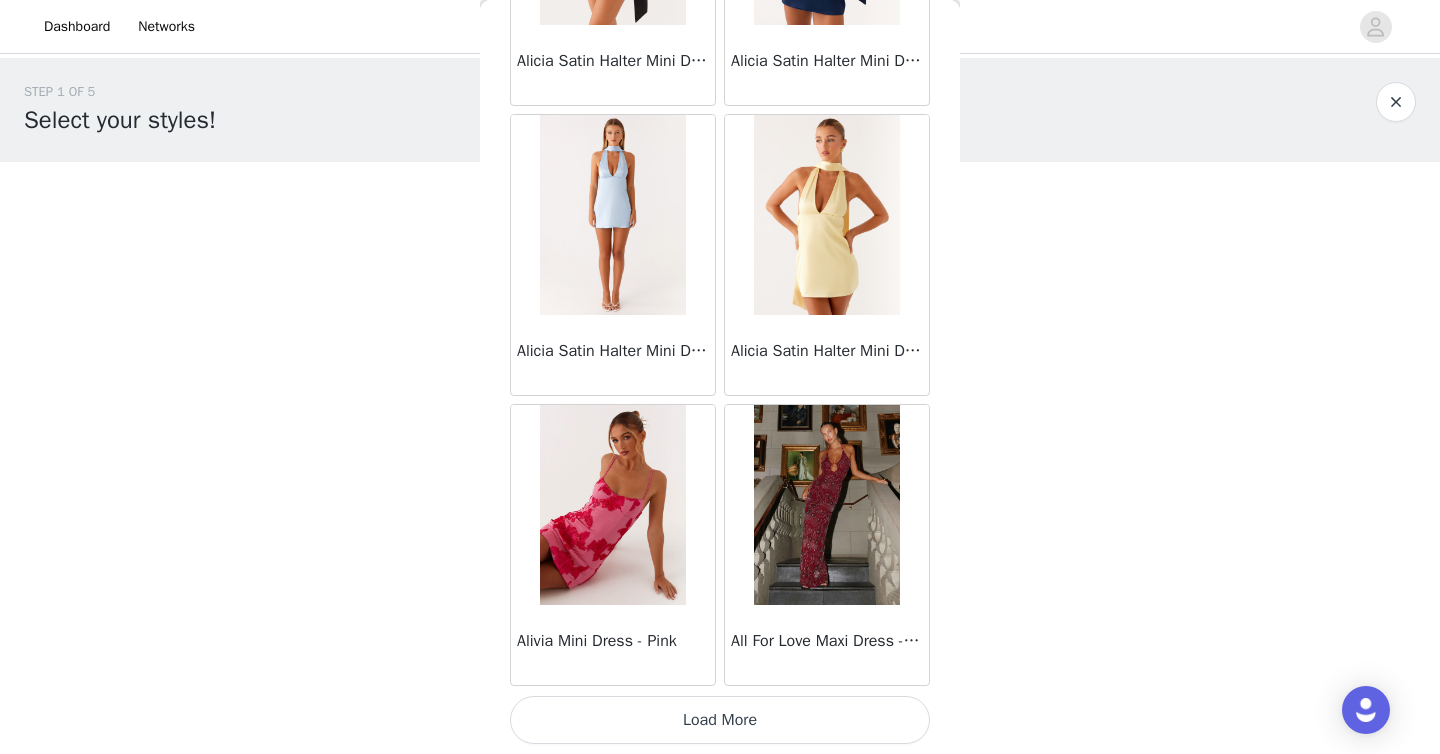 click on "Load More" at bounding box center [720, 720] 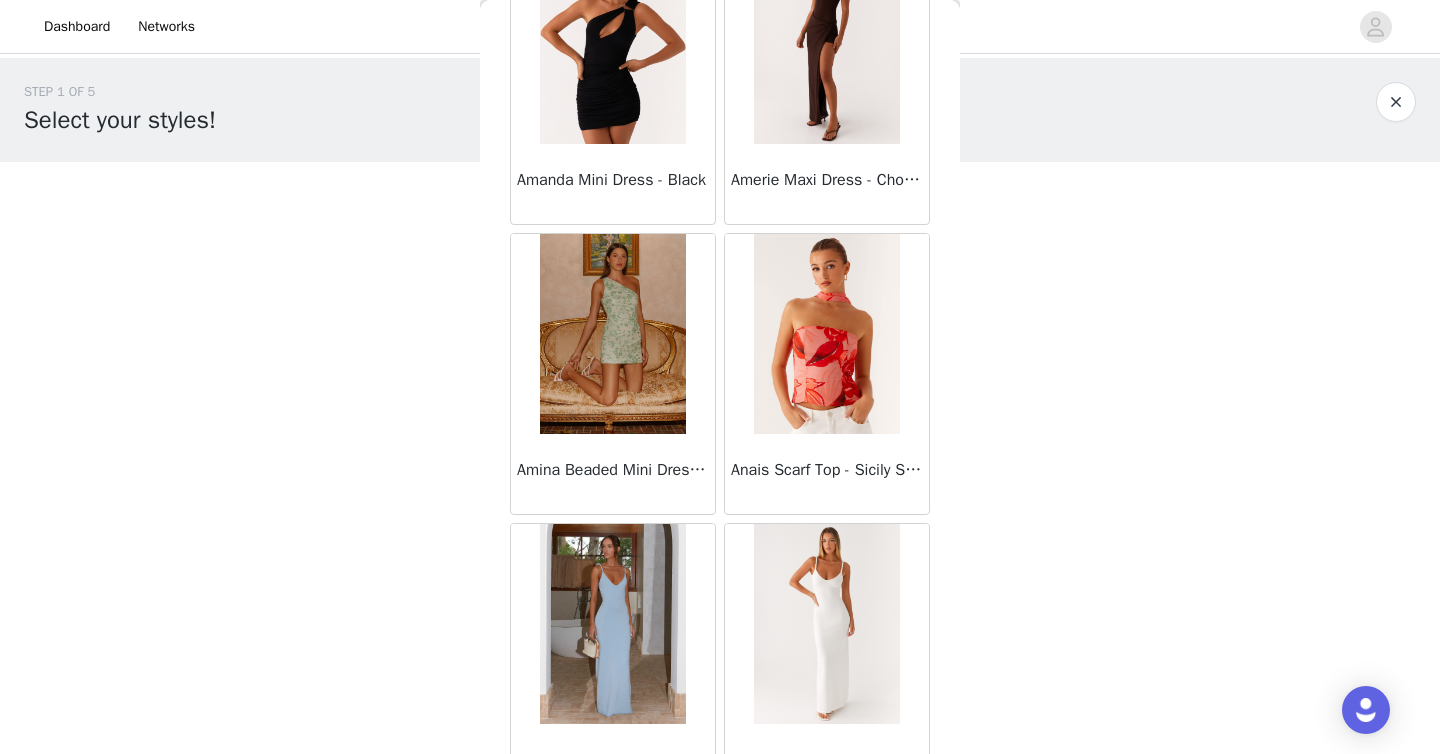 scroll, scrollTop: 83506, scrollLeft: 0, axis: vertical 